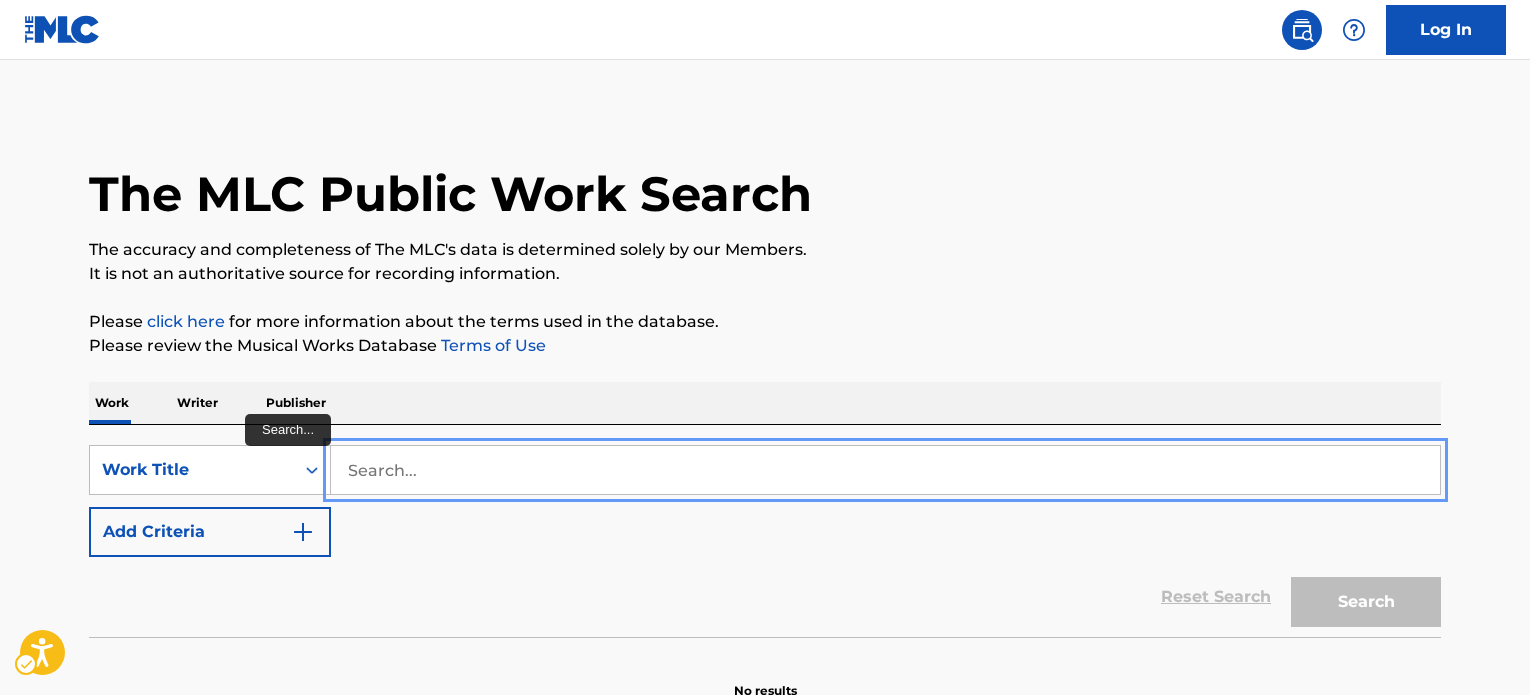 click at bounding box center [885, 470] 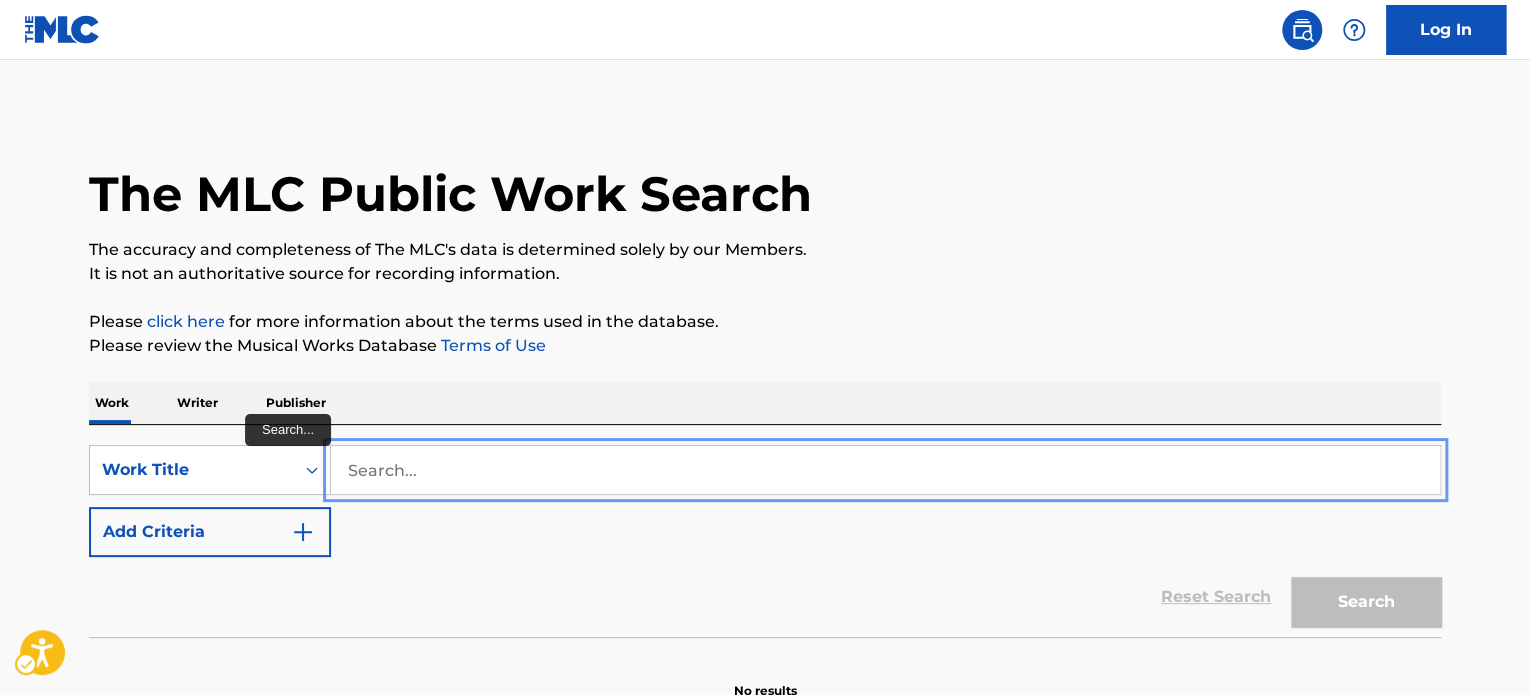 scroll, scrollTop: 0, scrollLeft: 0, axis: both 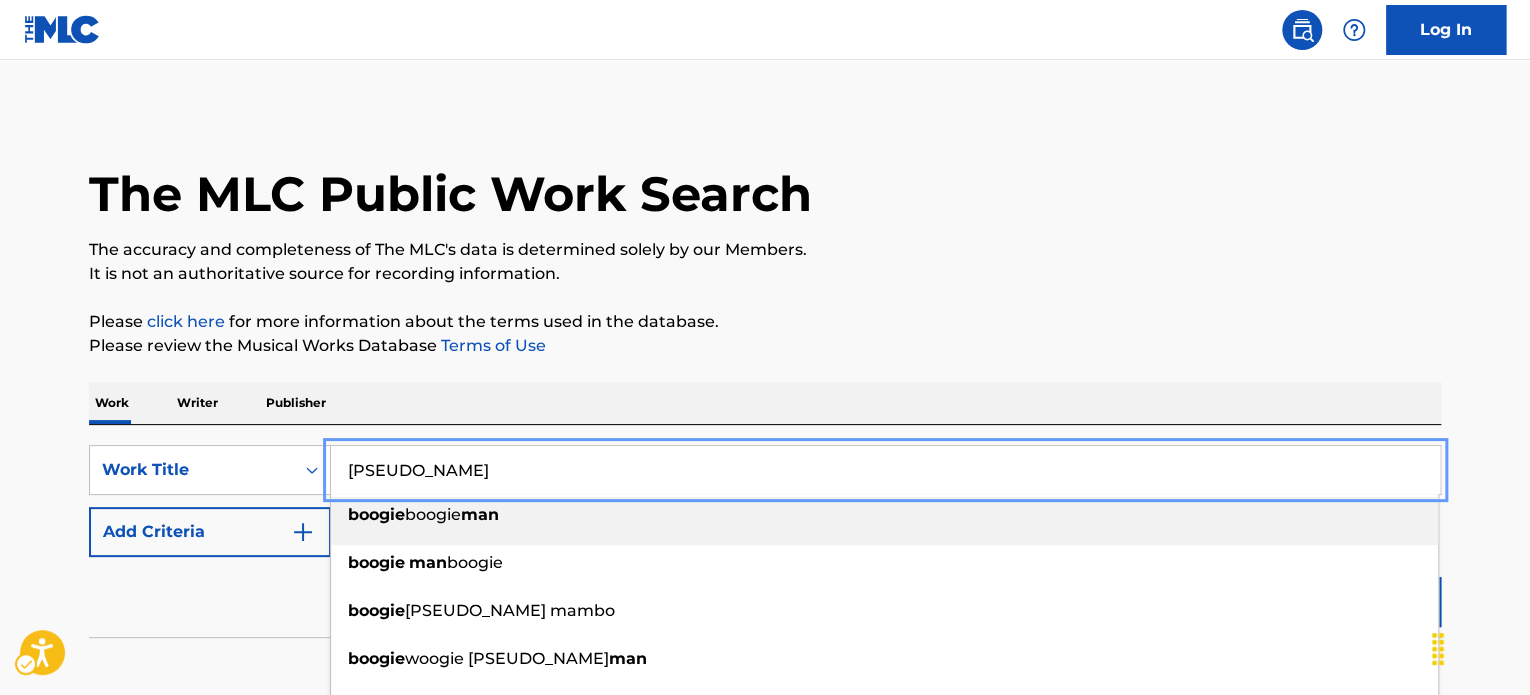 type on "[PSEUDO_NAME]" 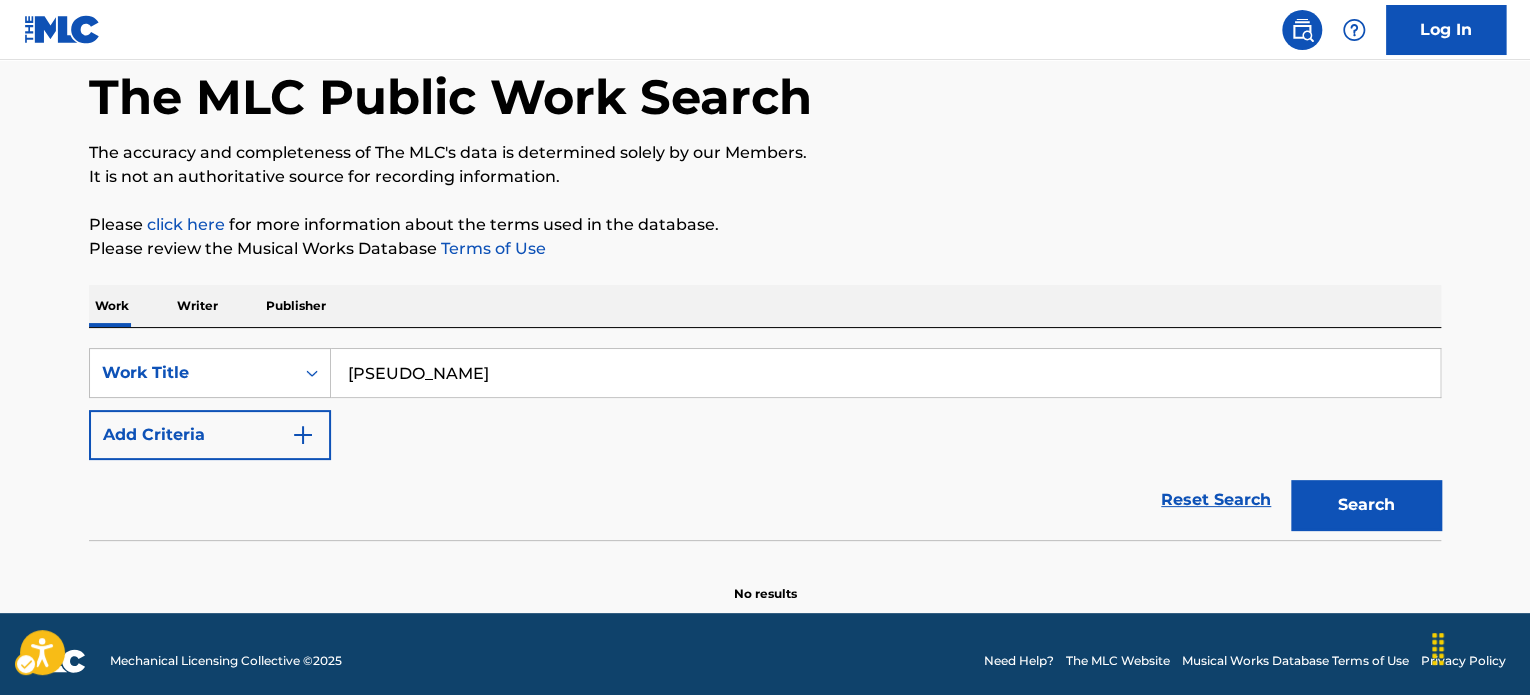 scroll, scrollTop: 110, scrollLeft: 0, axis: vertical 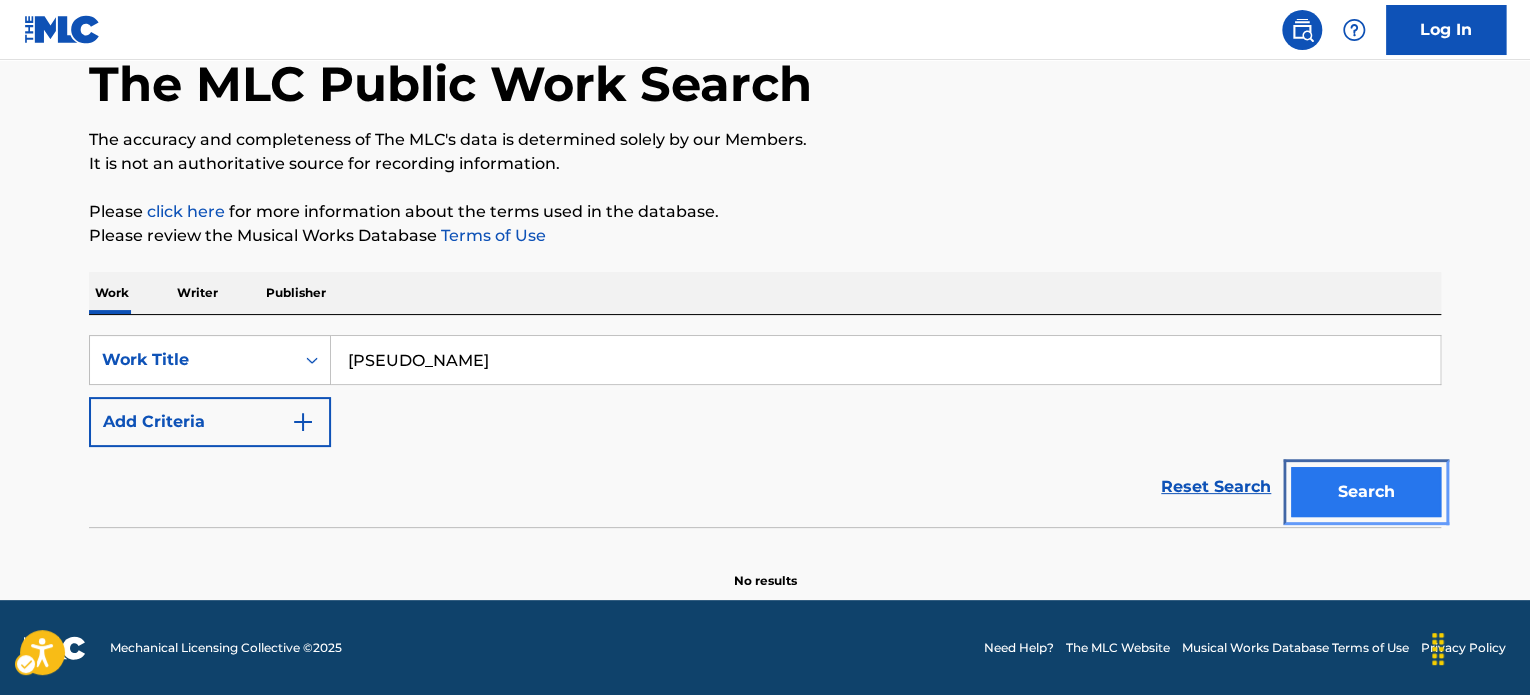 click on "Search" at bounding box center (1366, 492) 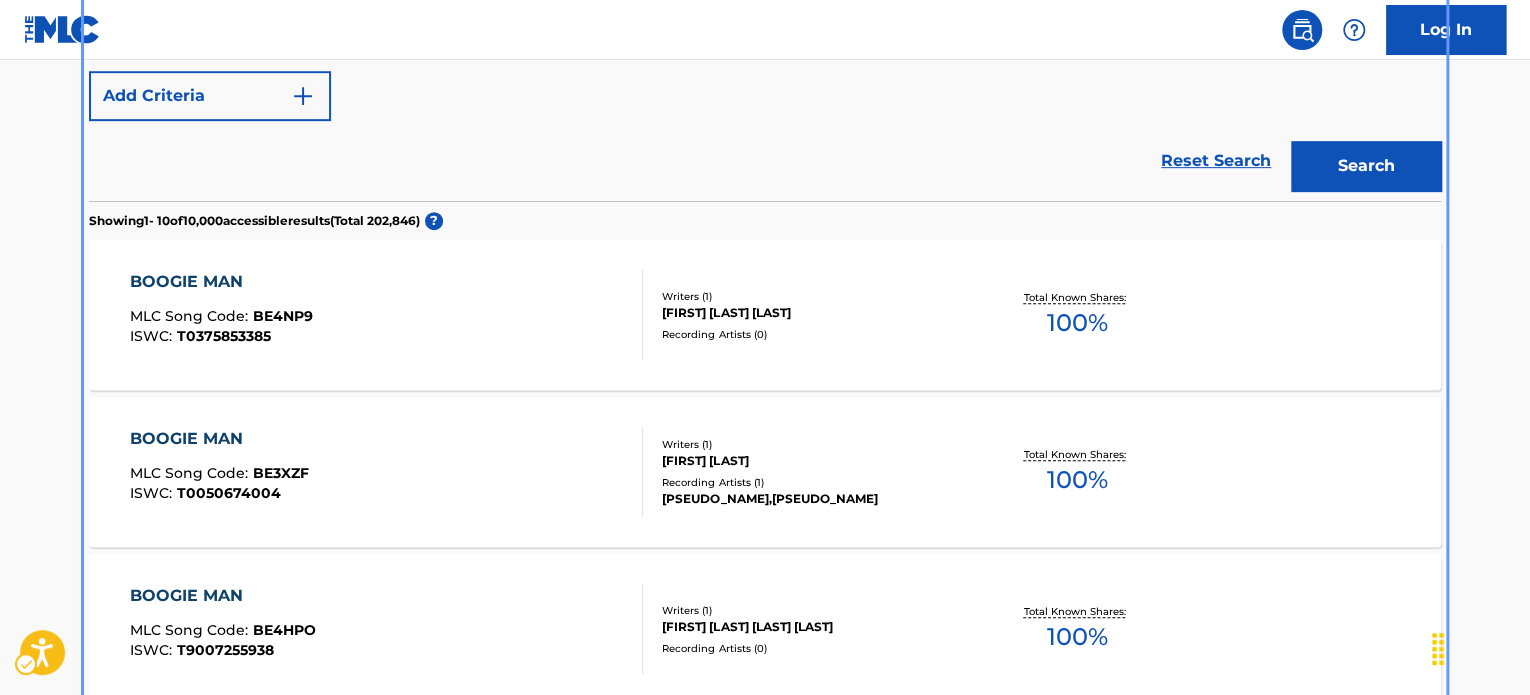 scroll, scrollTop: 136, scrollLeft: 0, axis: vertical 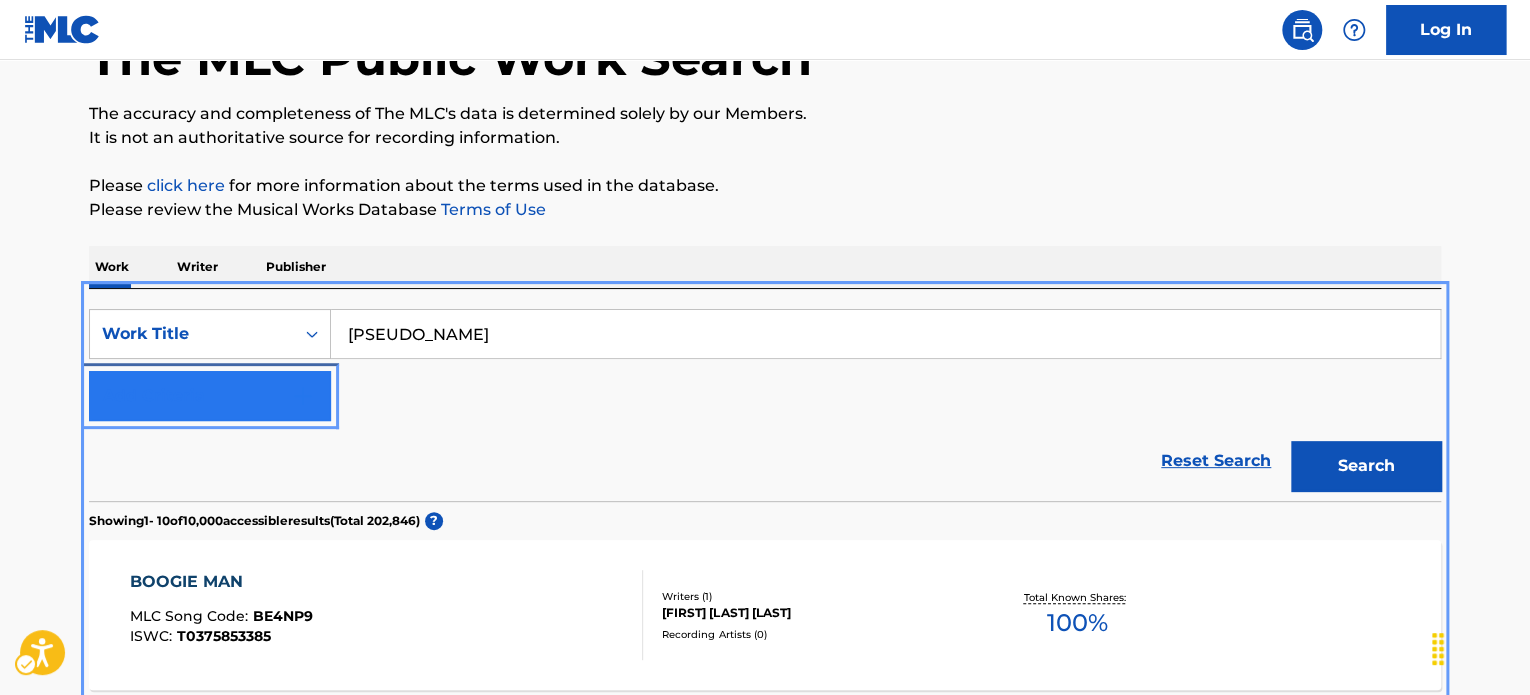 click on "Add Criteria" at bounding box center [210, 396] 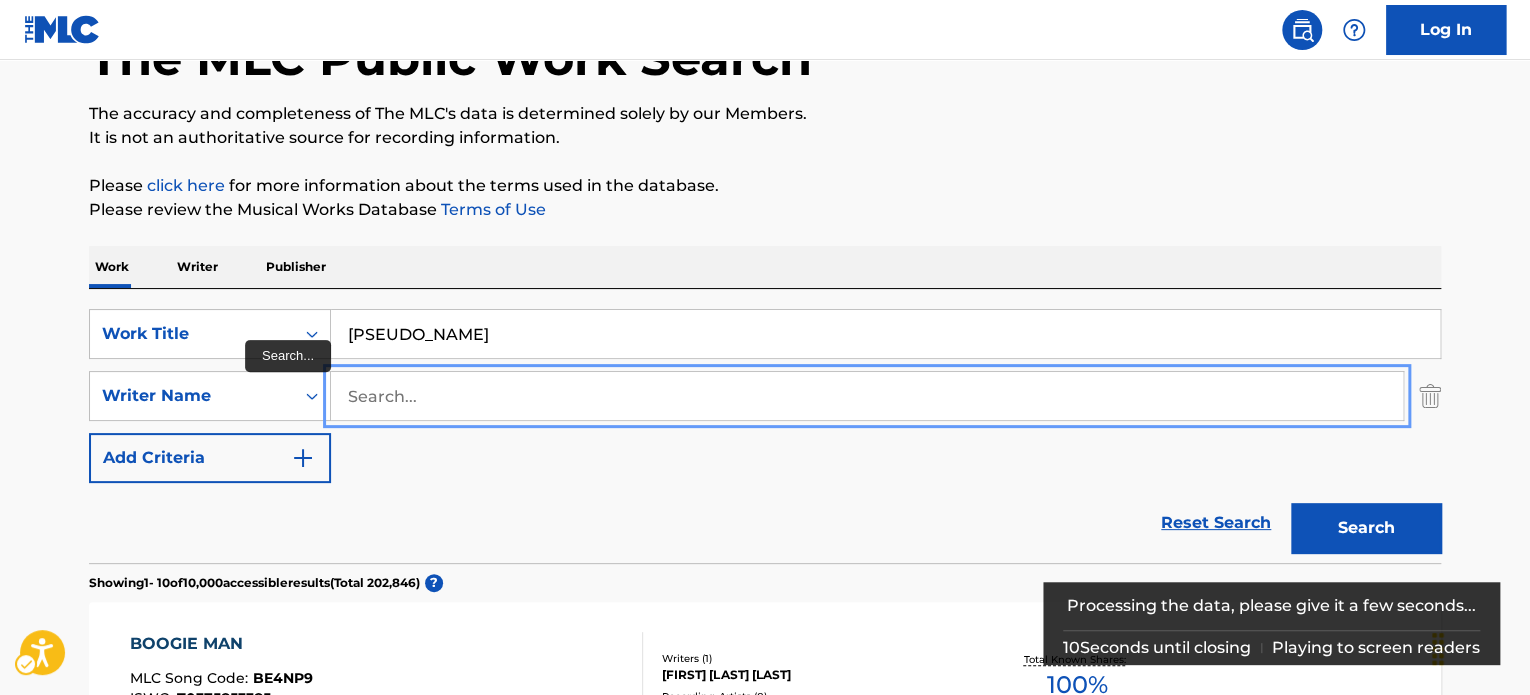 click at bounding box center (867, 396) 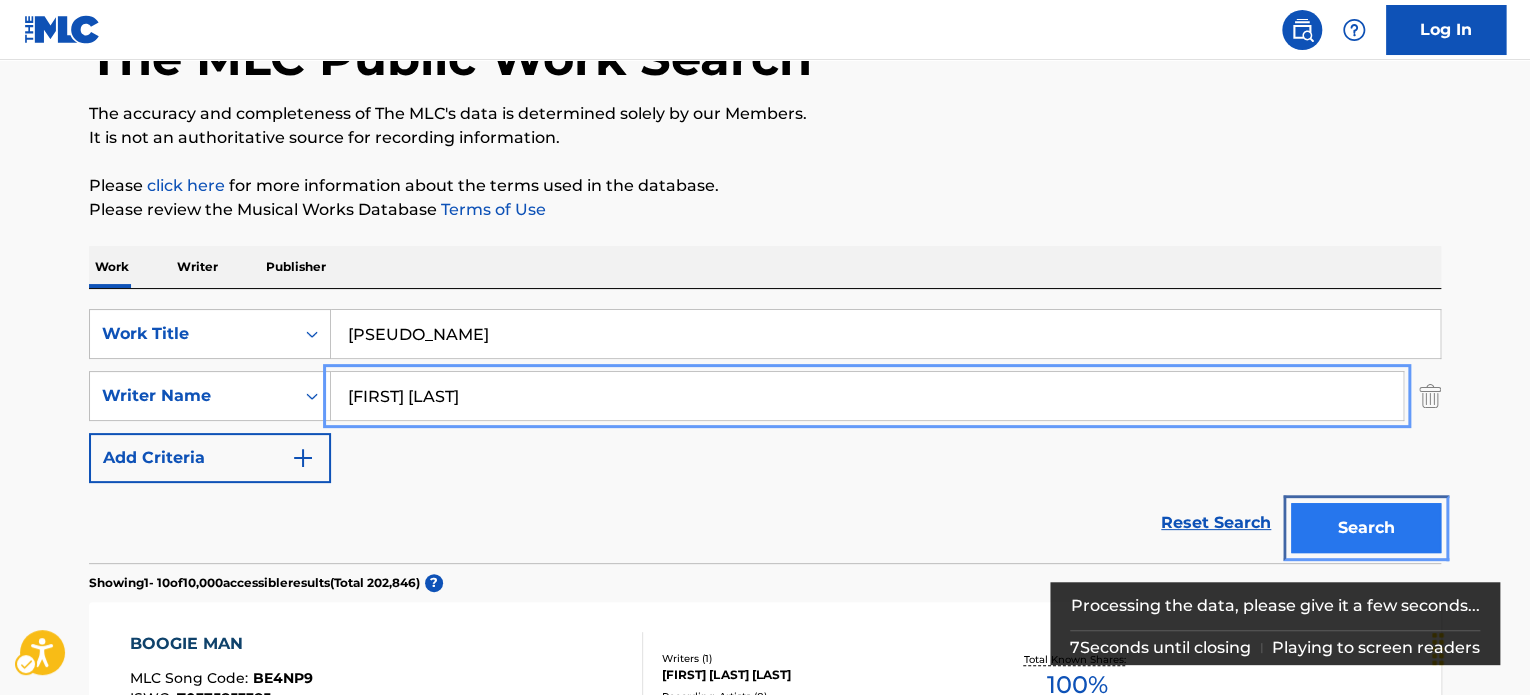 click on "Search" at bounding box center (1366, 528) 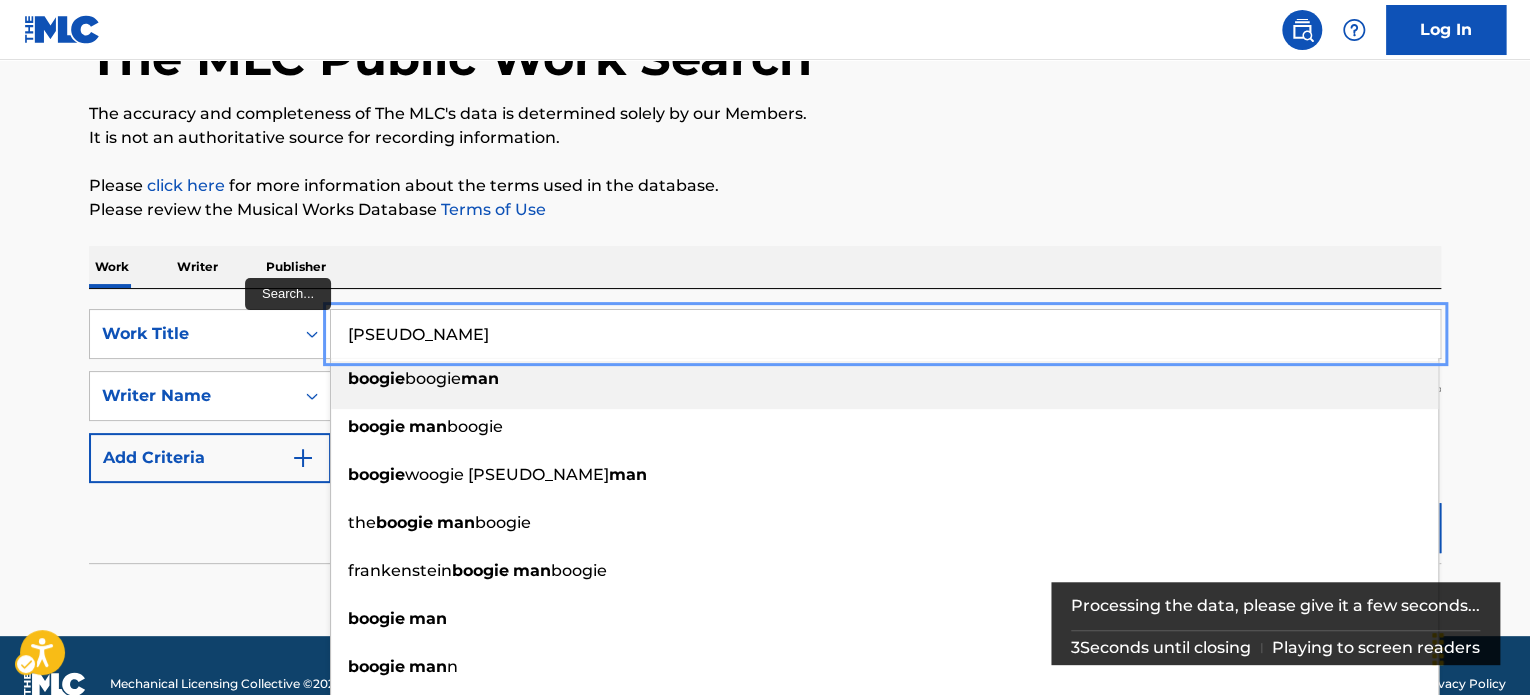 click on "[PSEUDO_NAME]" at bounding box center (885, 334) 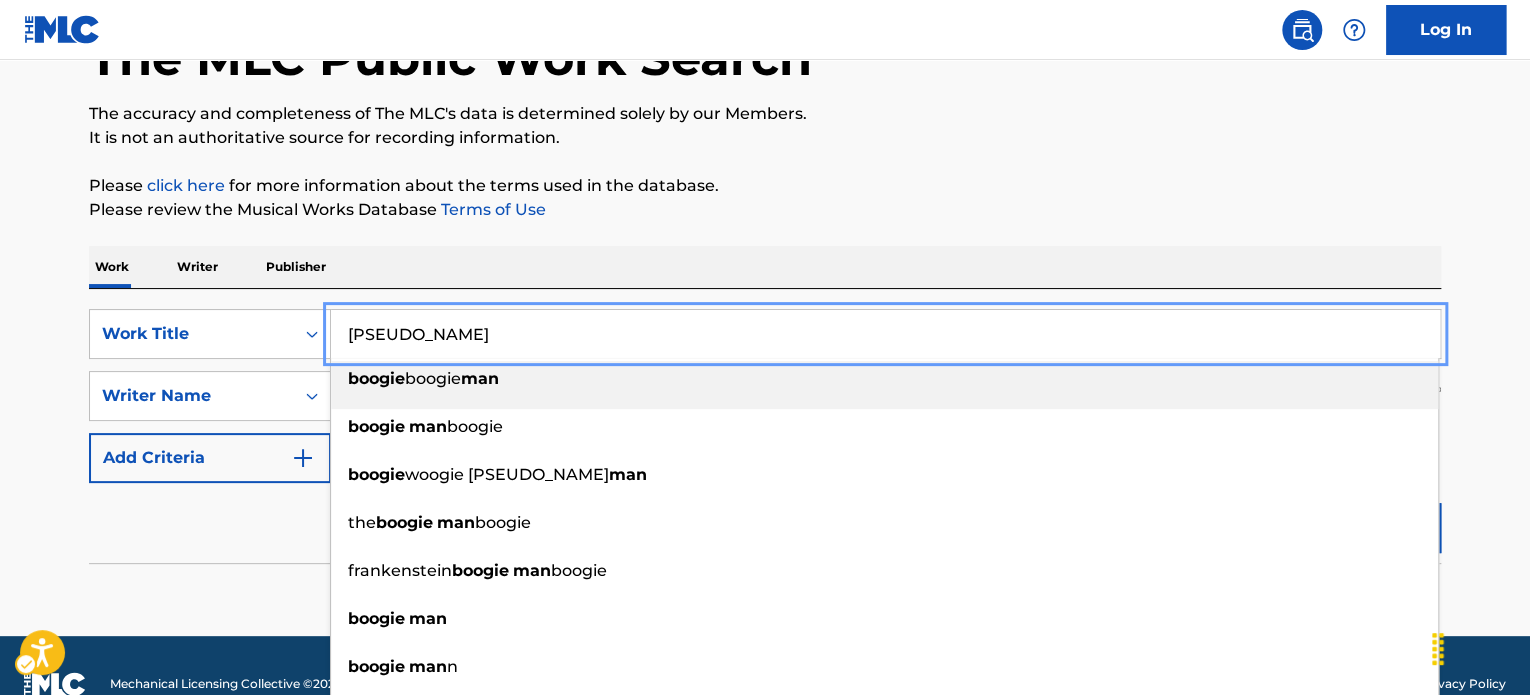 click on "Please review the Musical Works Database   Terms of Use  | New Window" at bounding box center (765, 210) 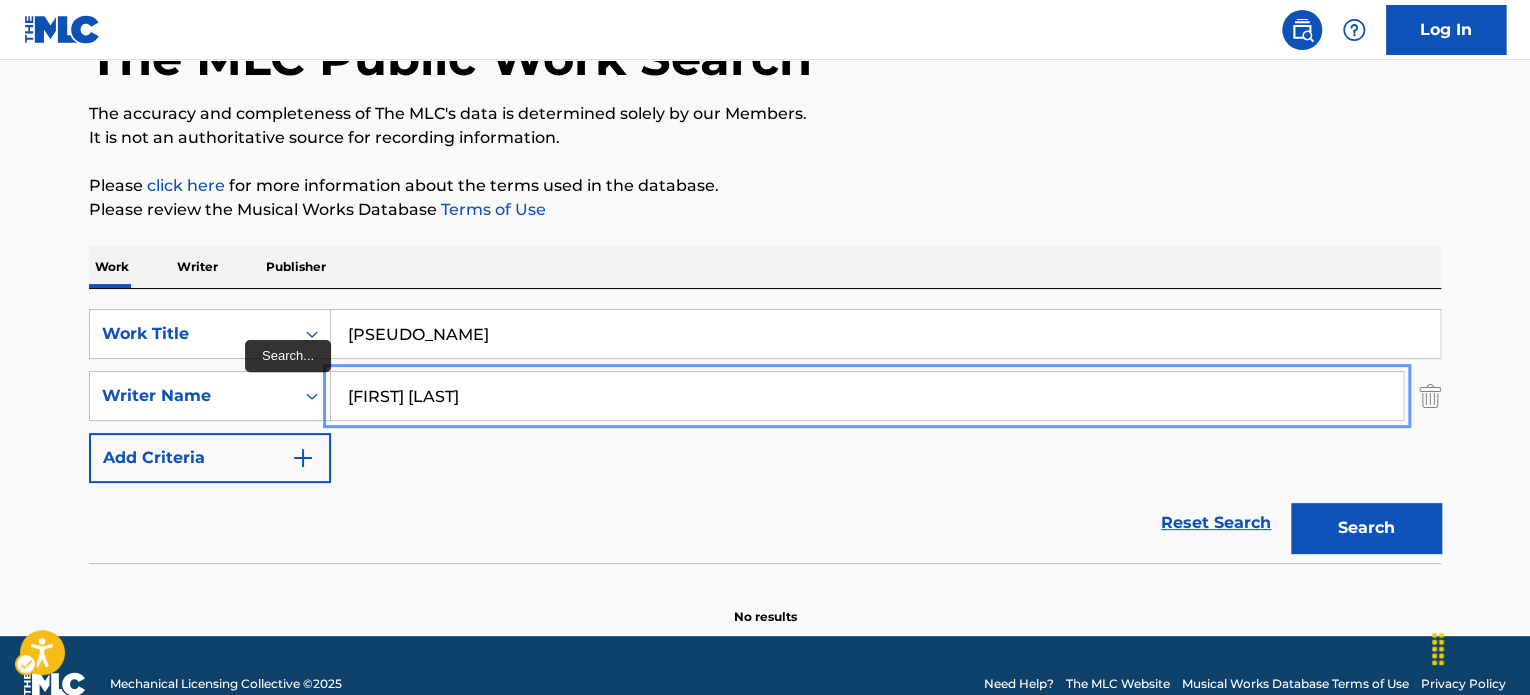 click on "[FIRST] [LAST]" at bounding box center [867, 396] 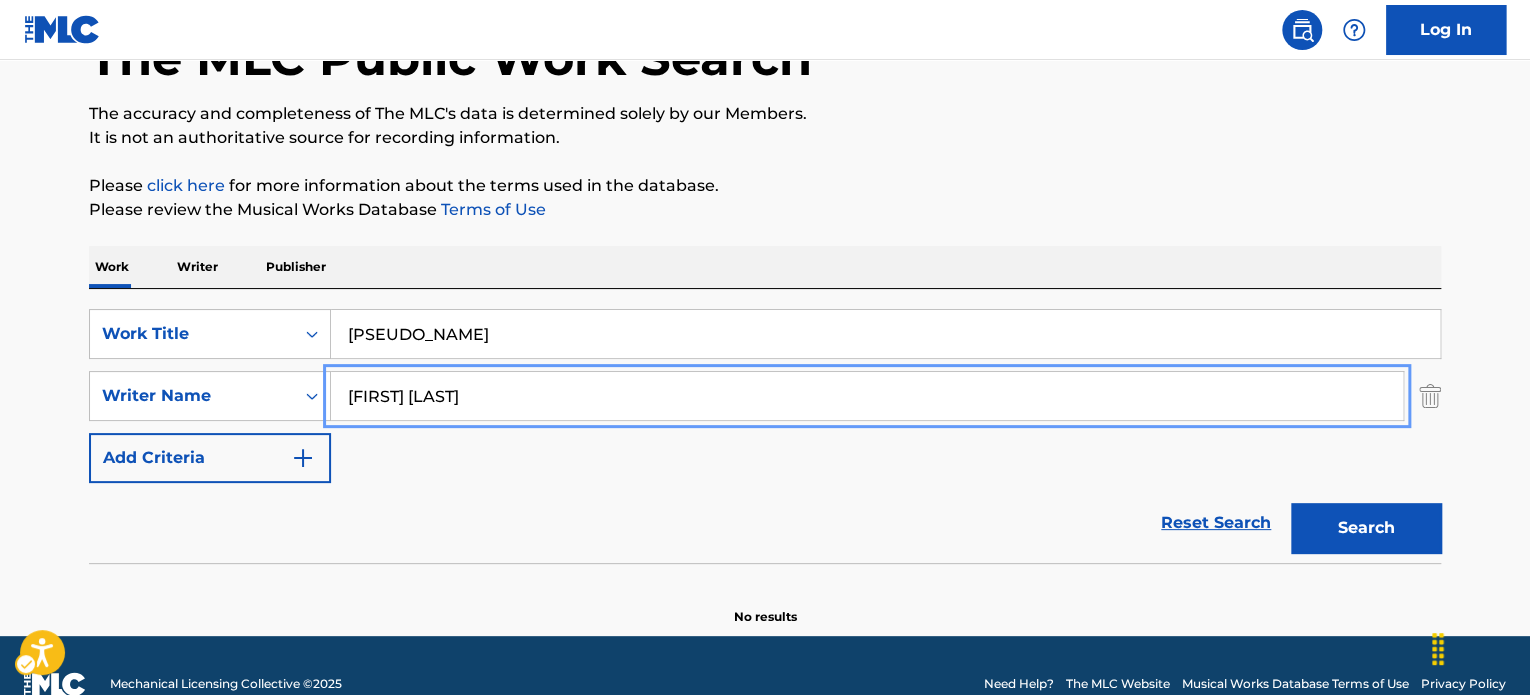 click on "Work Writer Publisher" at bounding box center [765, 267] 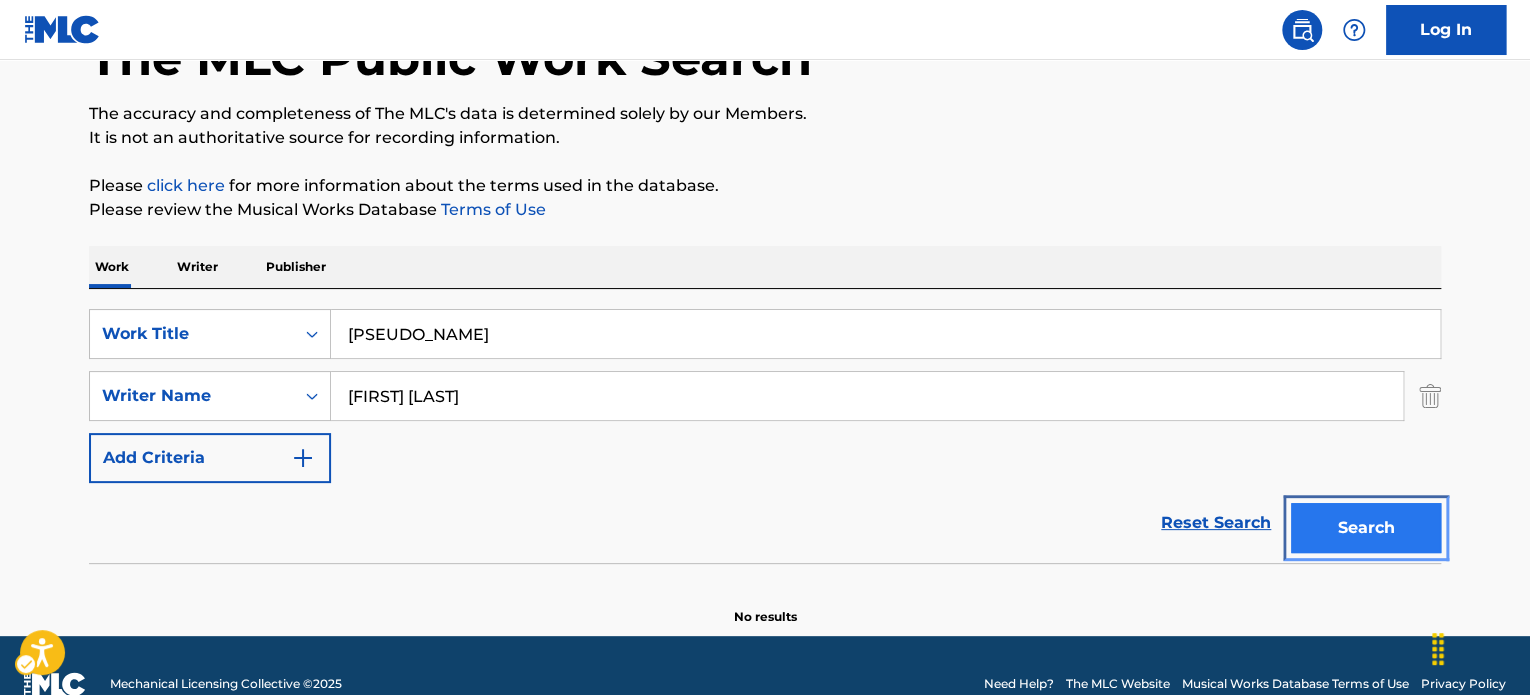 click on "Search" at bounding box center (1366, 528) 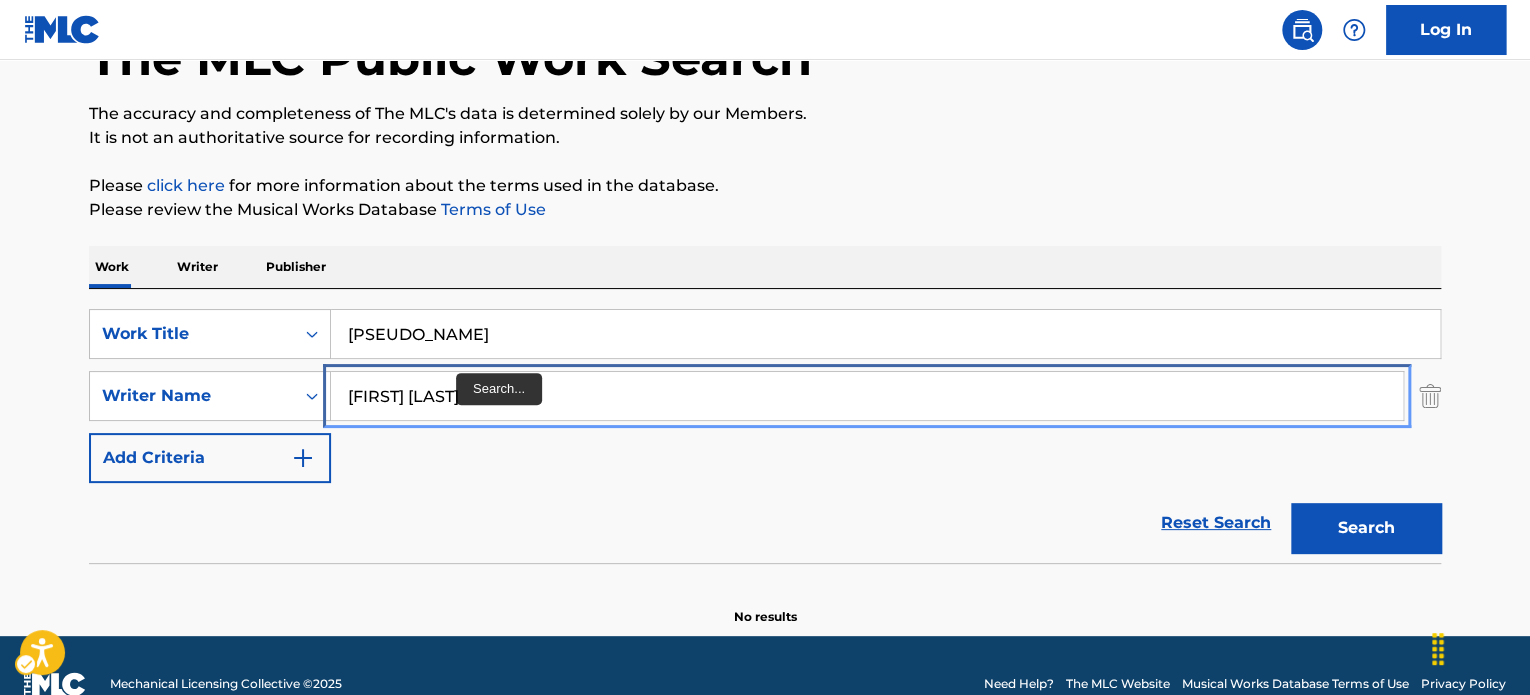 click on "[FIRST] [LAST]" at bounding box center [867, 396] 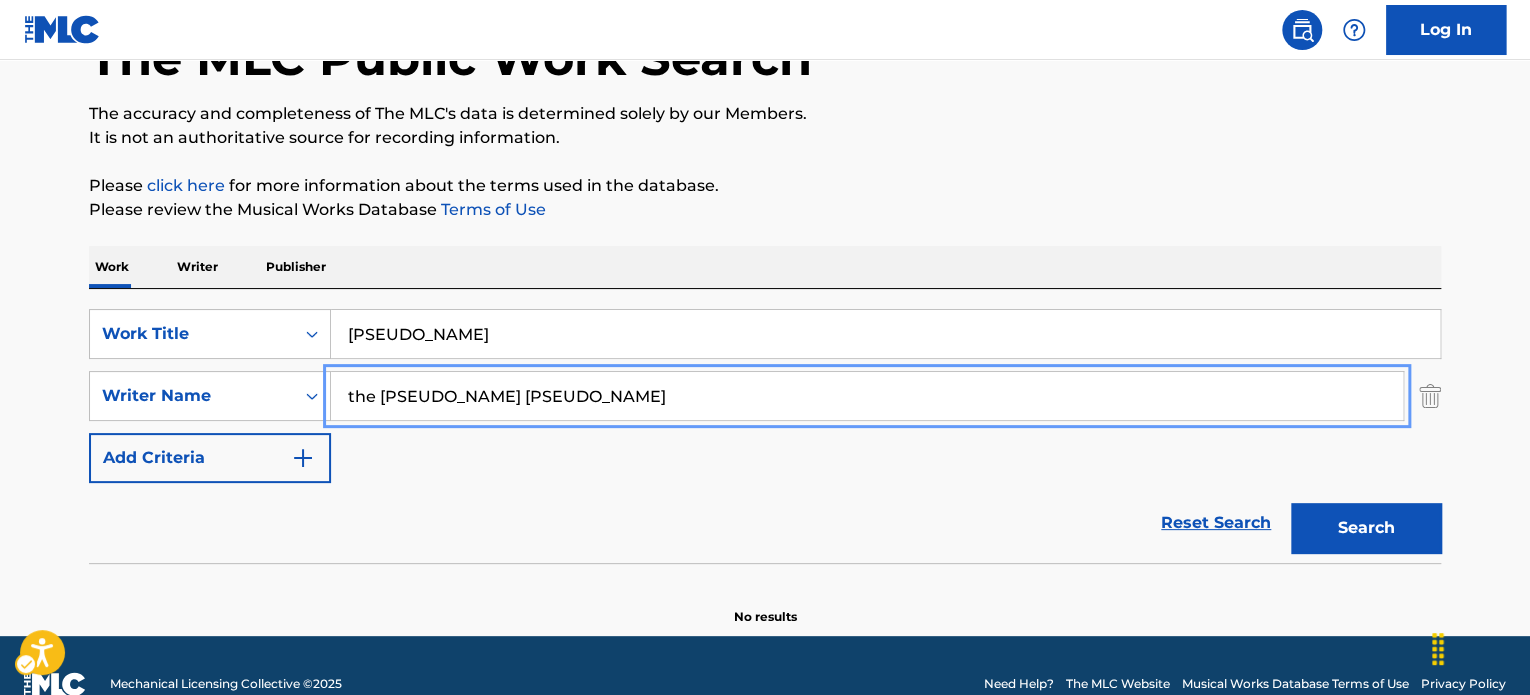 type on "the [PSEUDO_NAME] [PSEUDO_NAME]" 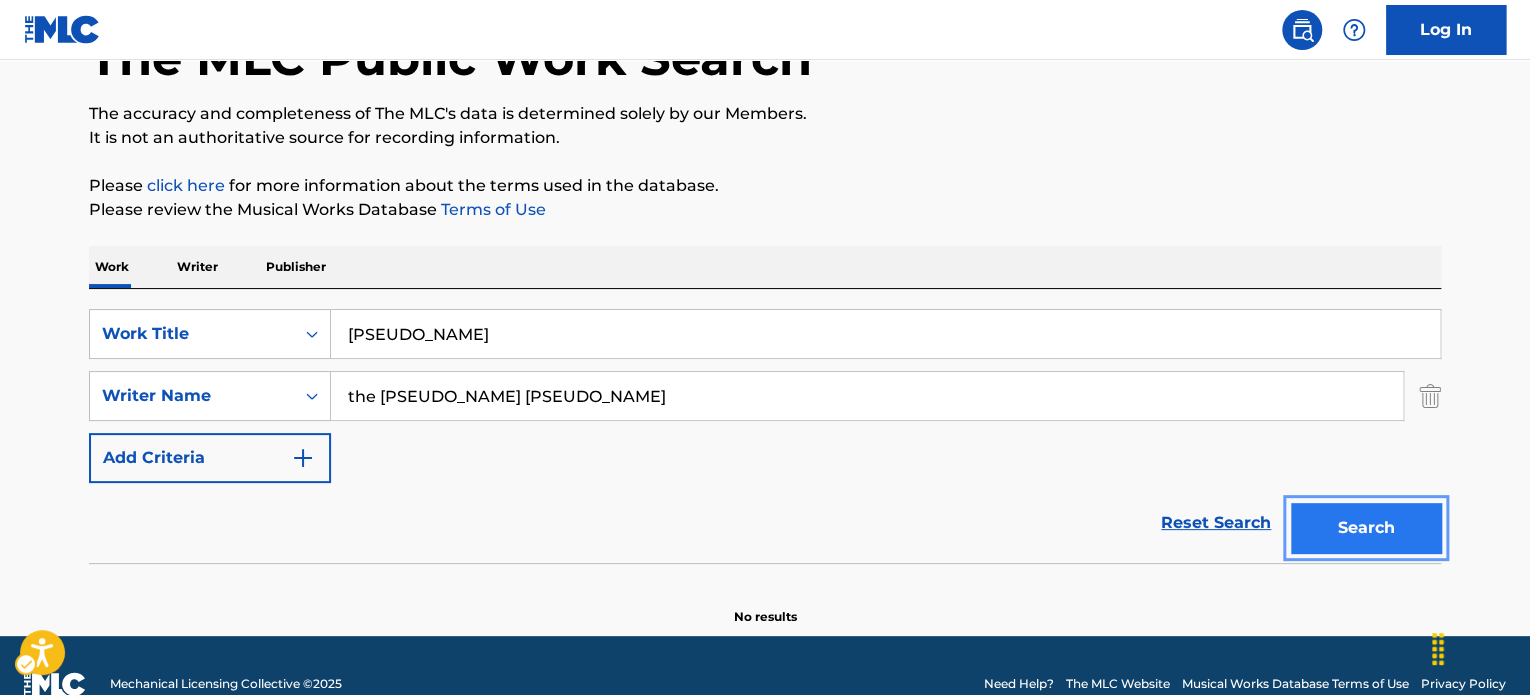 click on "Search" at bounding box center (1366, 528) 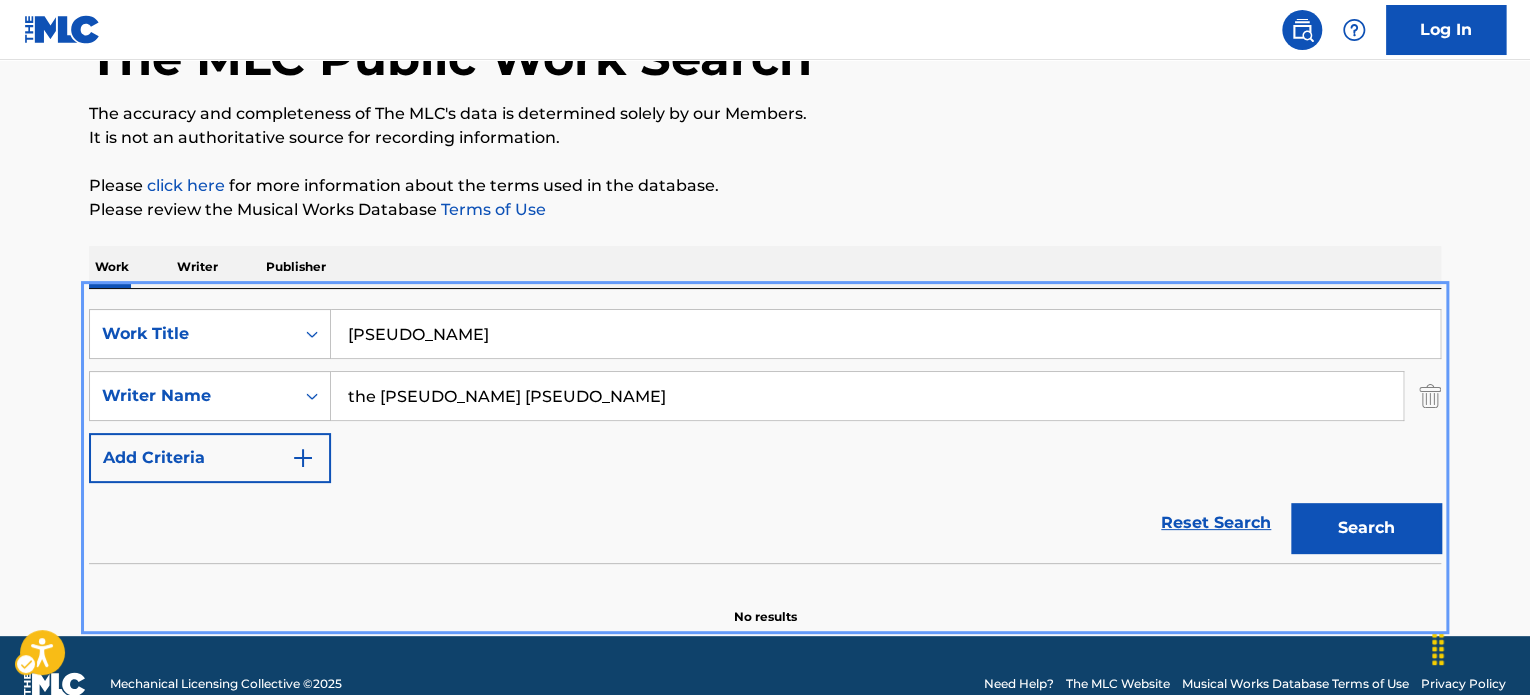 click on "SearchWithCriteriadc3929b1-ec6f-4634-85cc-f4f20e8e14c6 Work Title [PSEUDO_NAME] SearchWithCriteria35d27418-f686-4d03-8bc7-ccfcfded28bb Writer Name the [PSEUDO_NAME] [PSEUDO_NAME] Add Criteria" at bounding box center (765, 396) 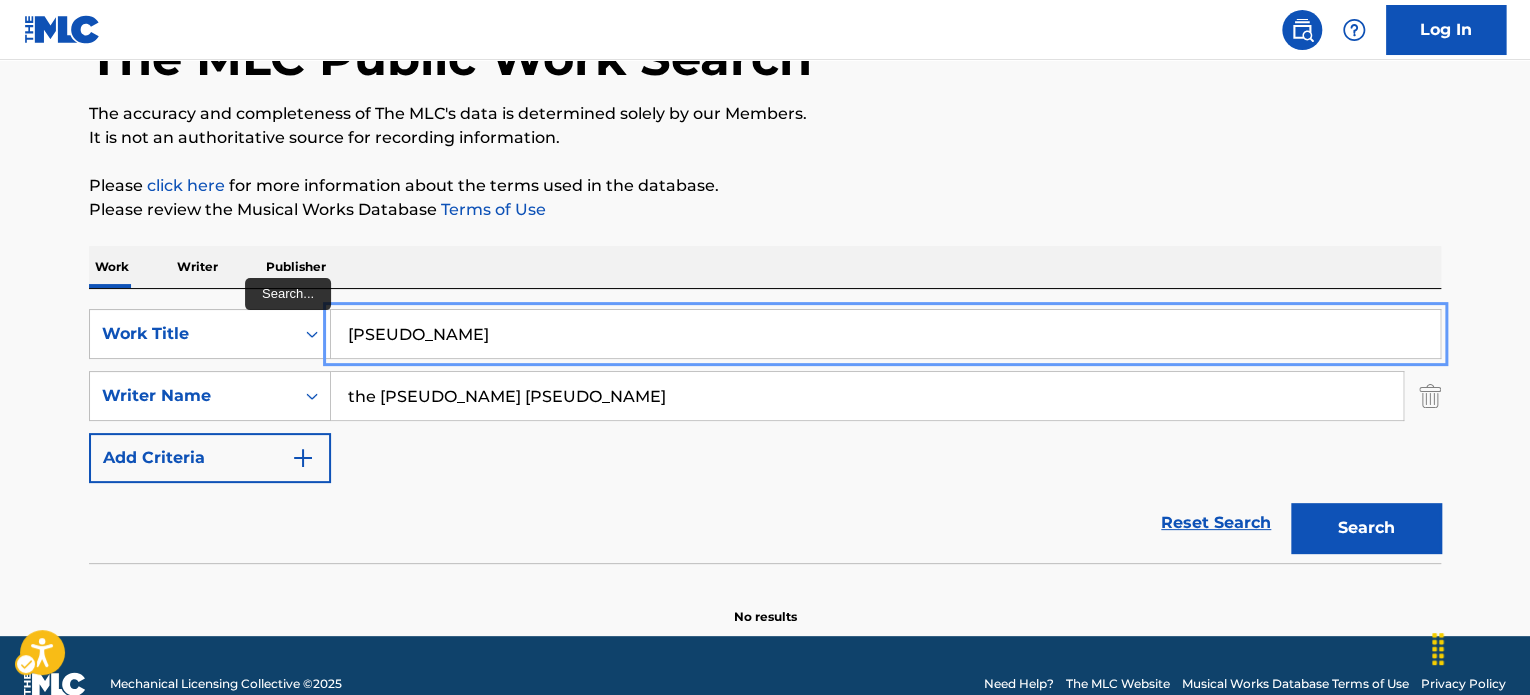 click on "[PSEUDO_NAME]" at bounding box center (885, 334) 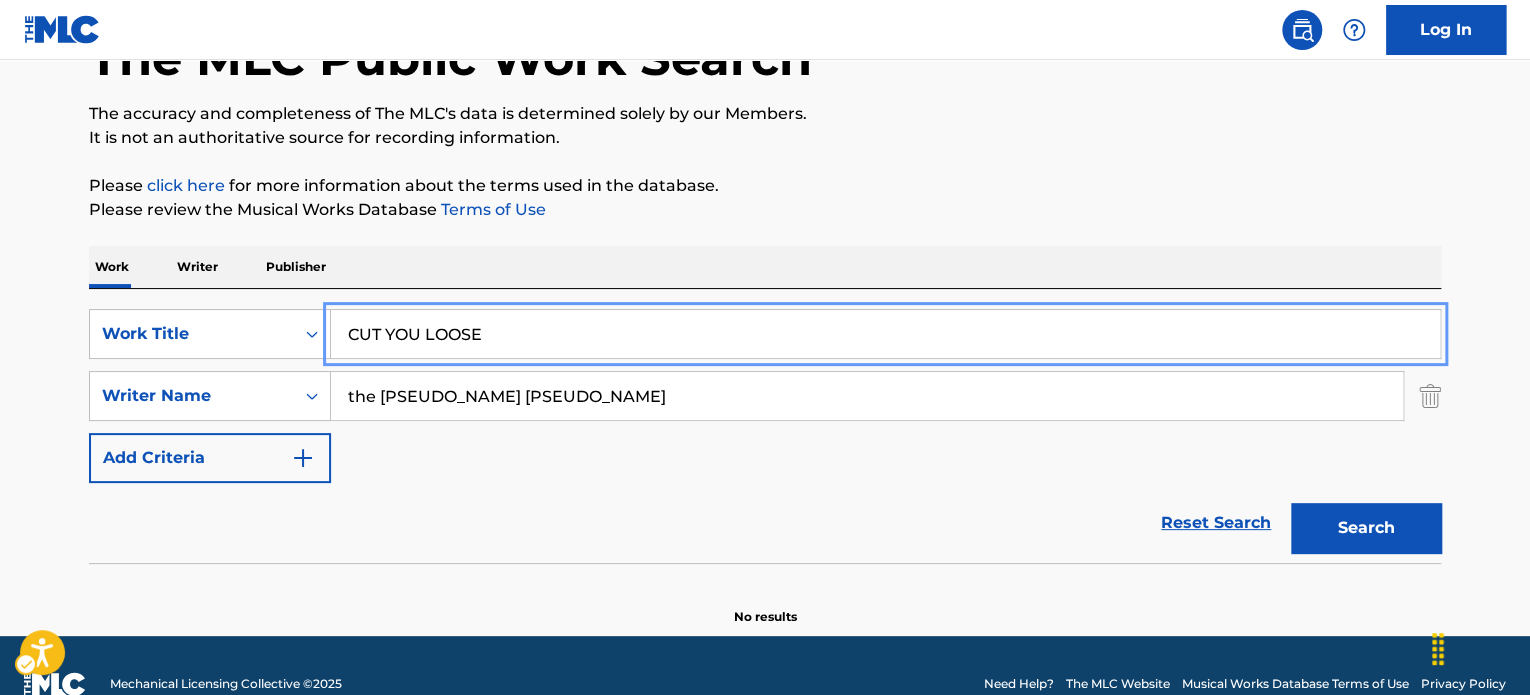 type on "CUT YOU LOOSE" 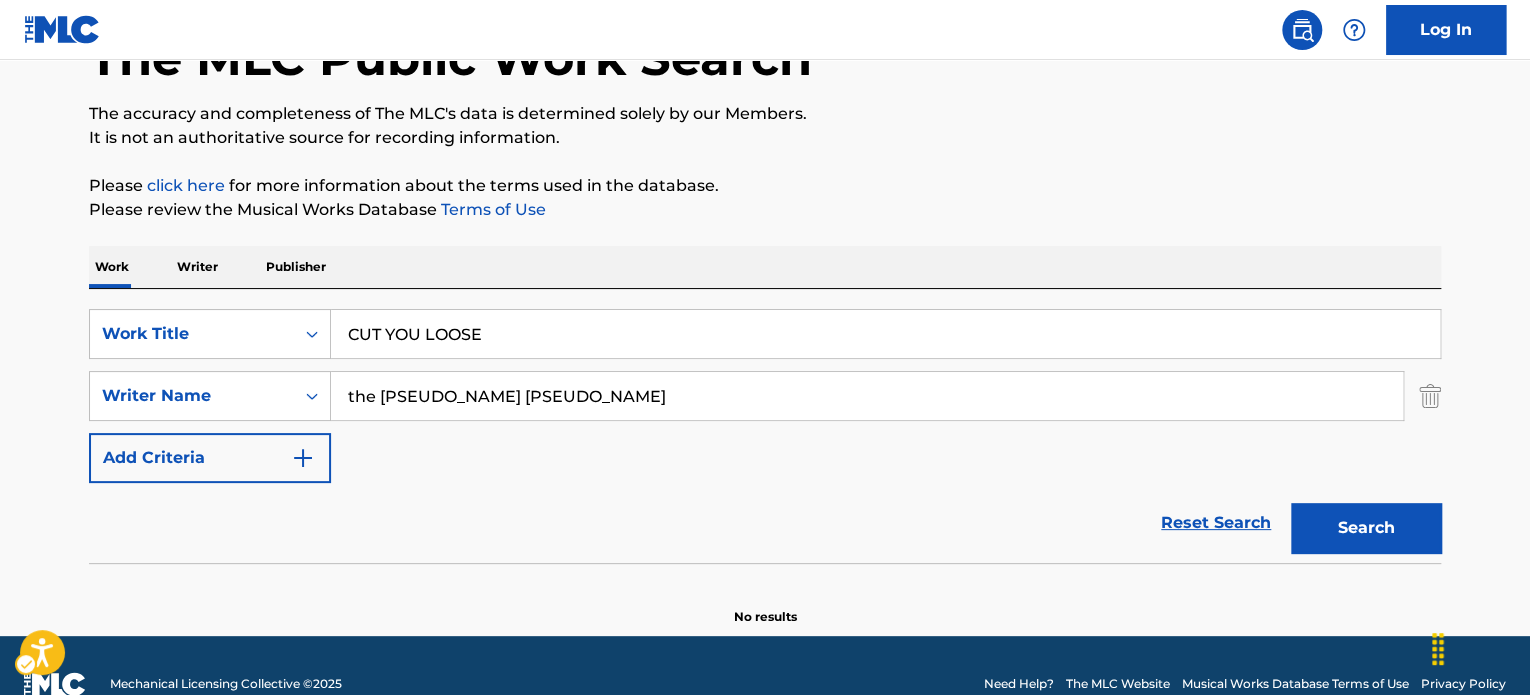 click on "The MLC Public Work Search The accuracy and completeness of The MLC's data is determined solely by our Members. It is not an authoritative source for recording information. Please   click here  | New Window   for more information about the terms used in the database. Please review the Musical Works Database   Terms of Use  | New Window Work Writer Publisher SearchWithCriteriadc3929b1-ec6f-4634-85cc-f4f20e8e14c6 Work Title [PSEUDO_NAME] SearchWithCriteria35d27418-f686-4d03-8bc7-ccfcfded28bb Writer Name the [PSEUDO_NAME] [PSEUDO_NAME] Add Criteria Reset Search Search No results" at bounding box center [765, 300] 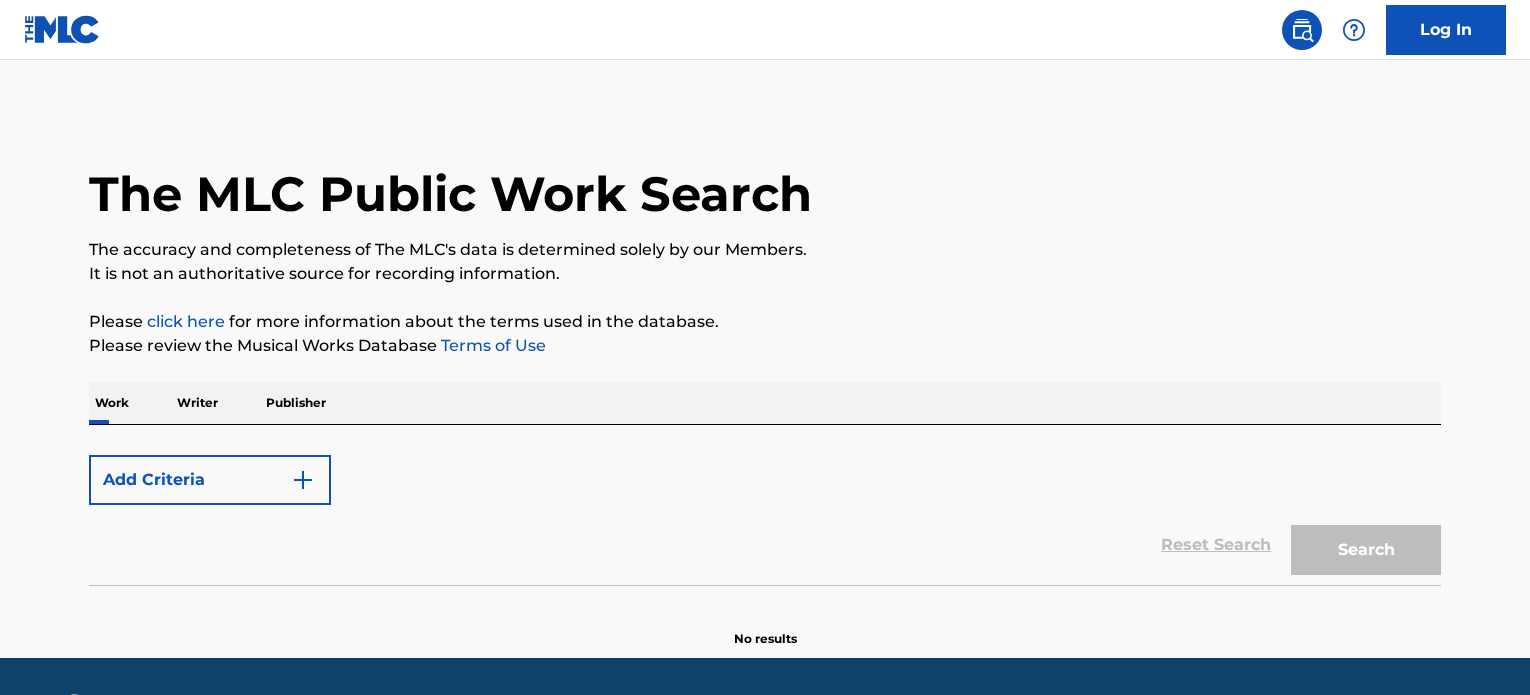 scroll, scrollTop: 0, scrollLeft: 0, axis: both 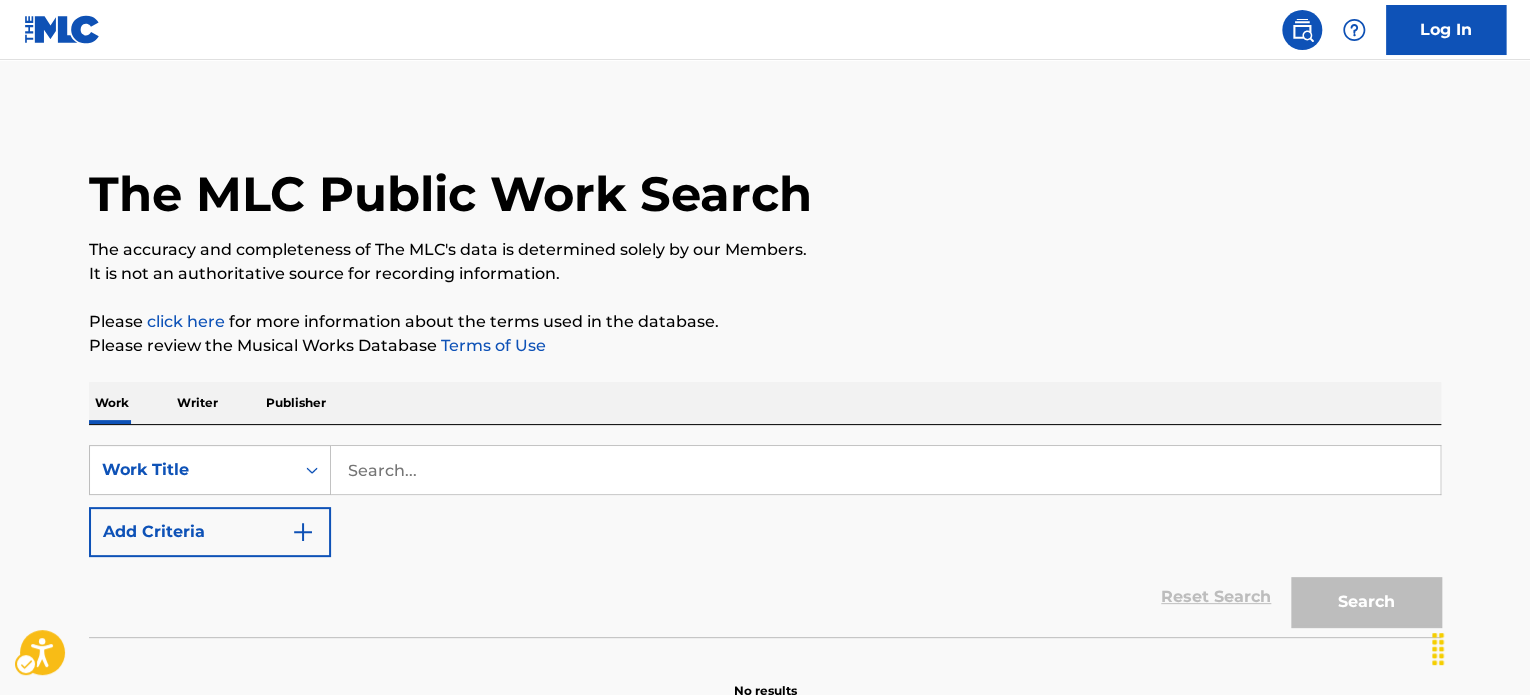click on "SearchWithCriteria5561790c-d26f-4f7b-aa58-4240032a5e55 Work Title Add Criteria Reset Search Search" at bounding box center (765, 531) 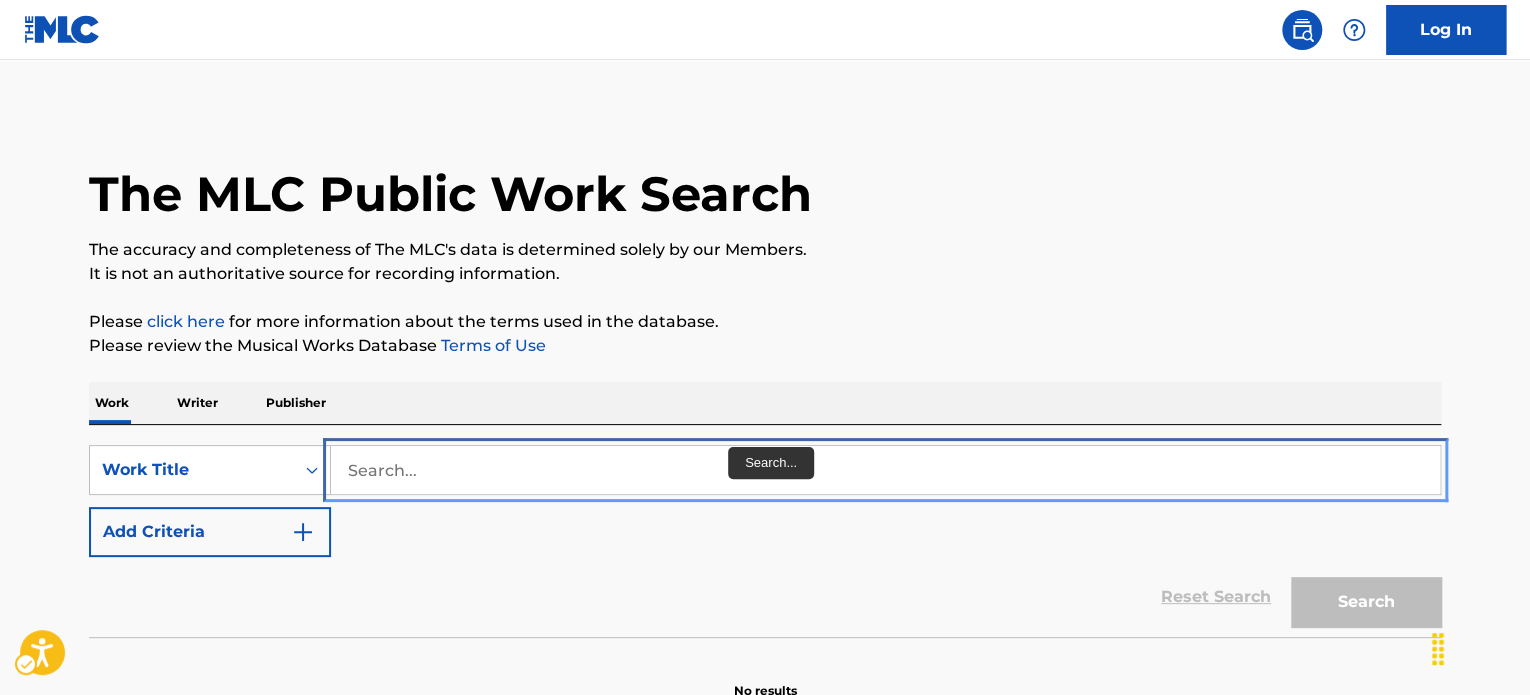 click at bounding box center [885, 470] 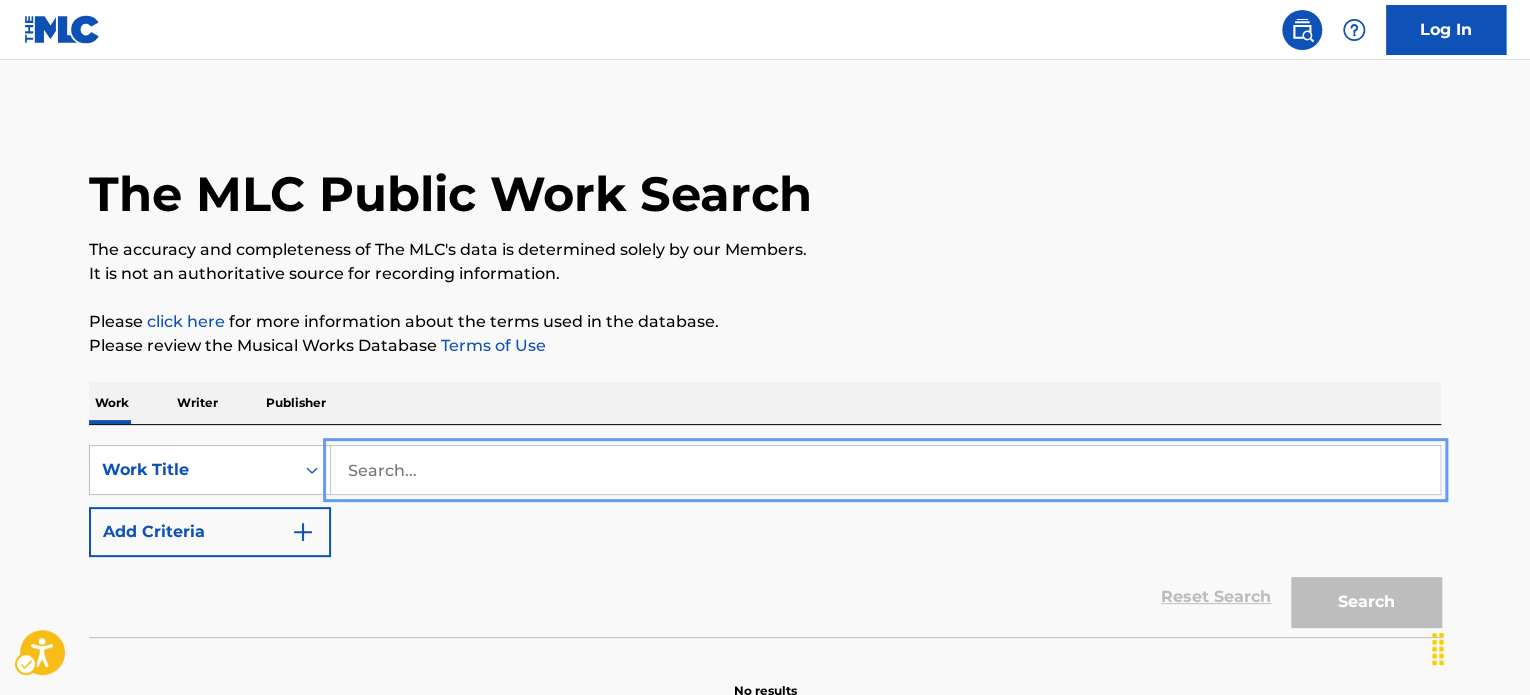 paste on "IF YOU LOVE ME" 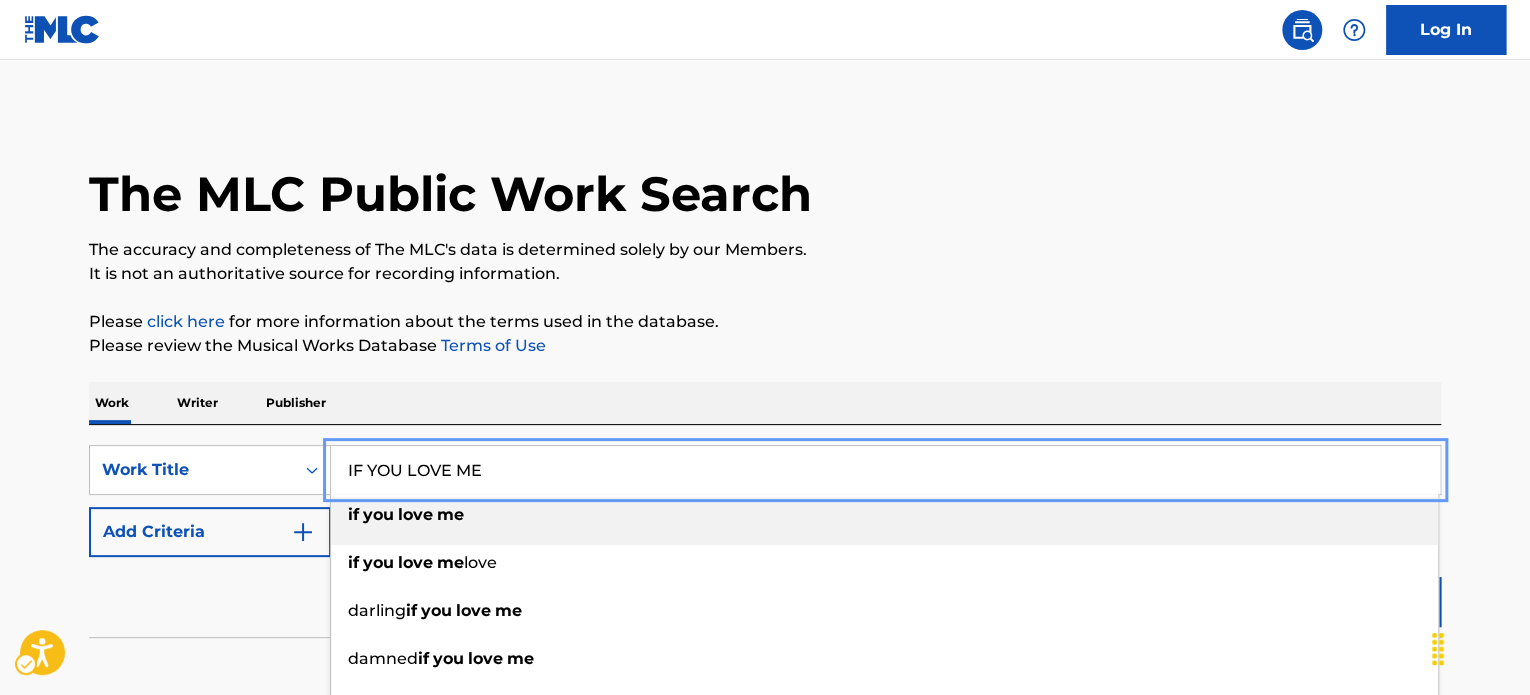 type on "IF YOU LOVE ME" 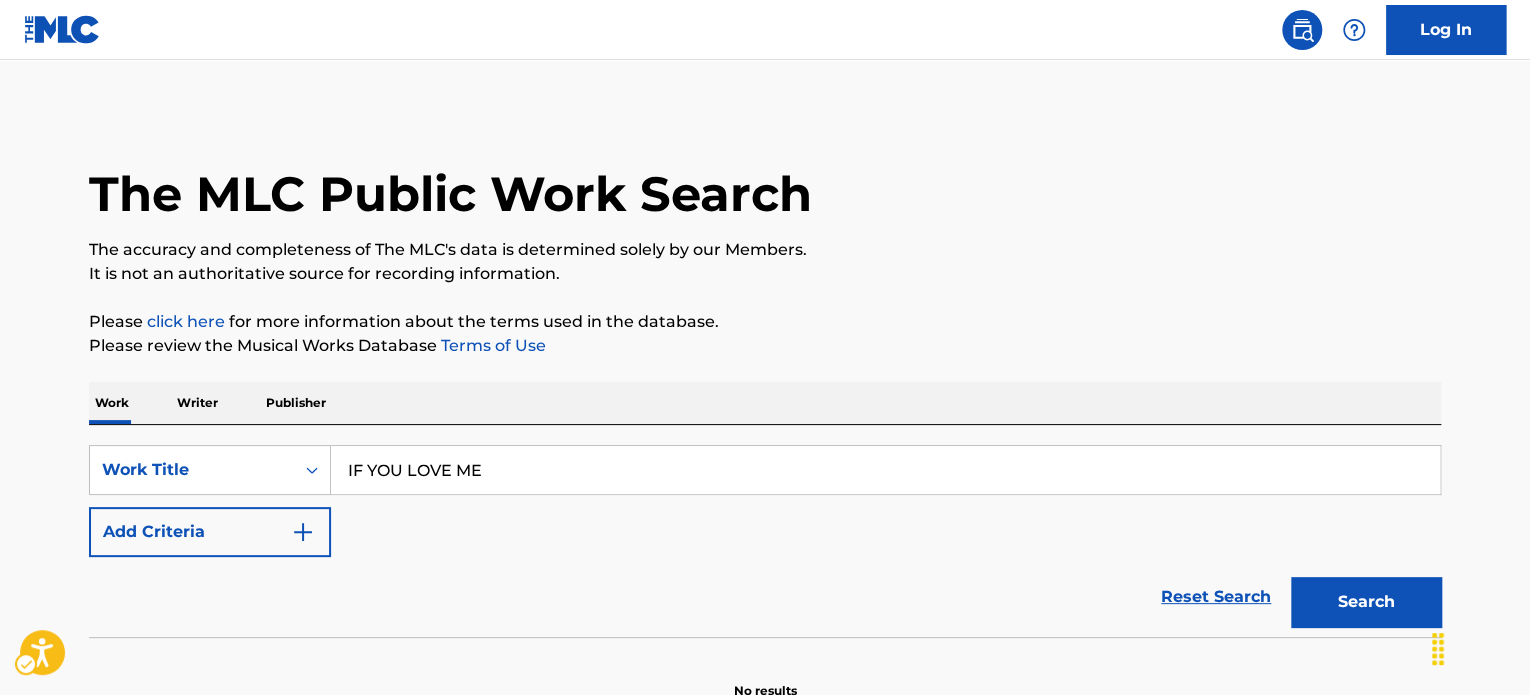 click on "It is not an authoritative source for recording information." at bounding box center (765, 274) 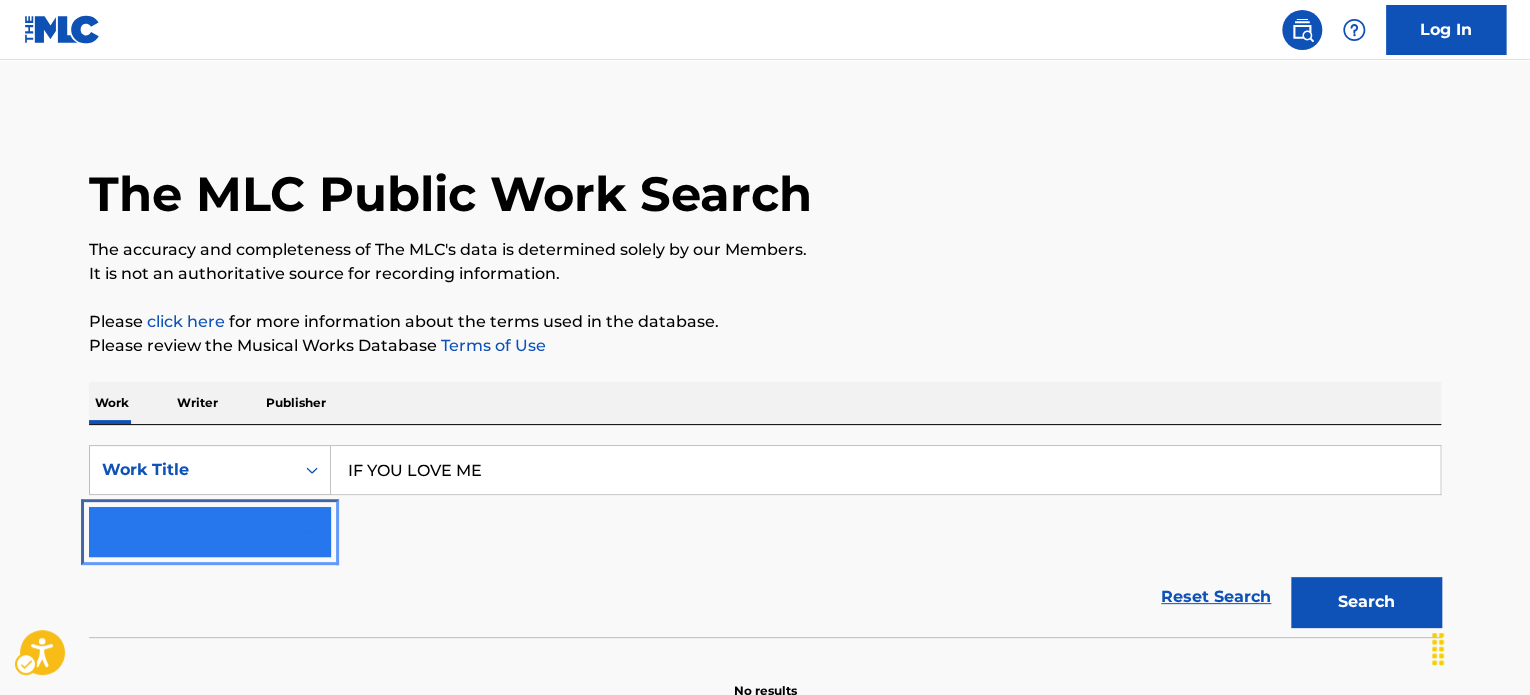 click on "Add Criteria" at bounding box center (210, 532) 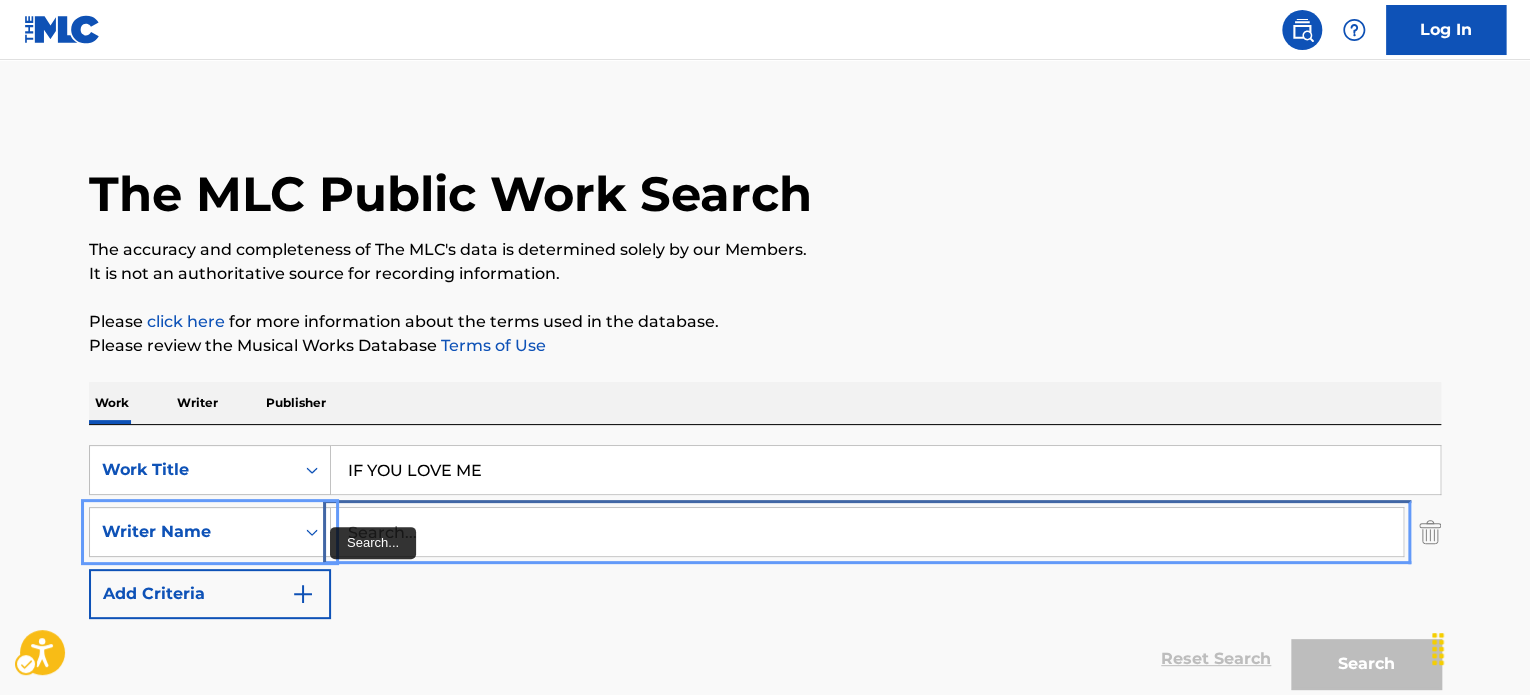 click at bounding box center [867, 532] 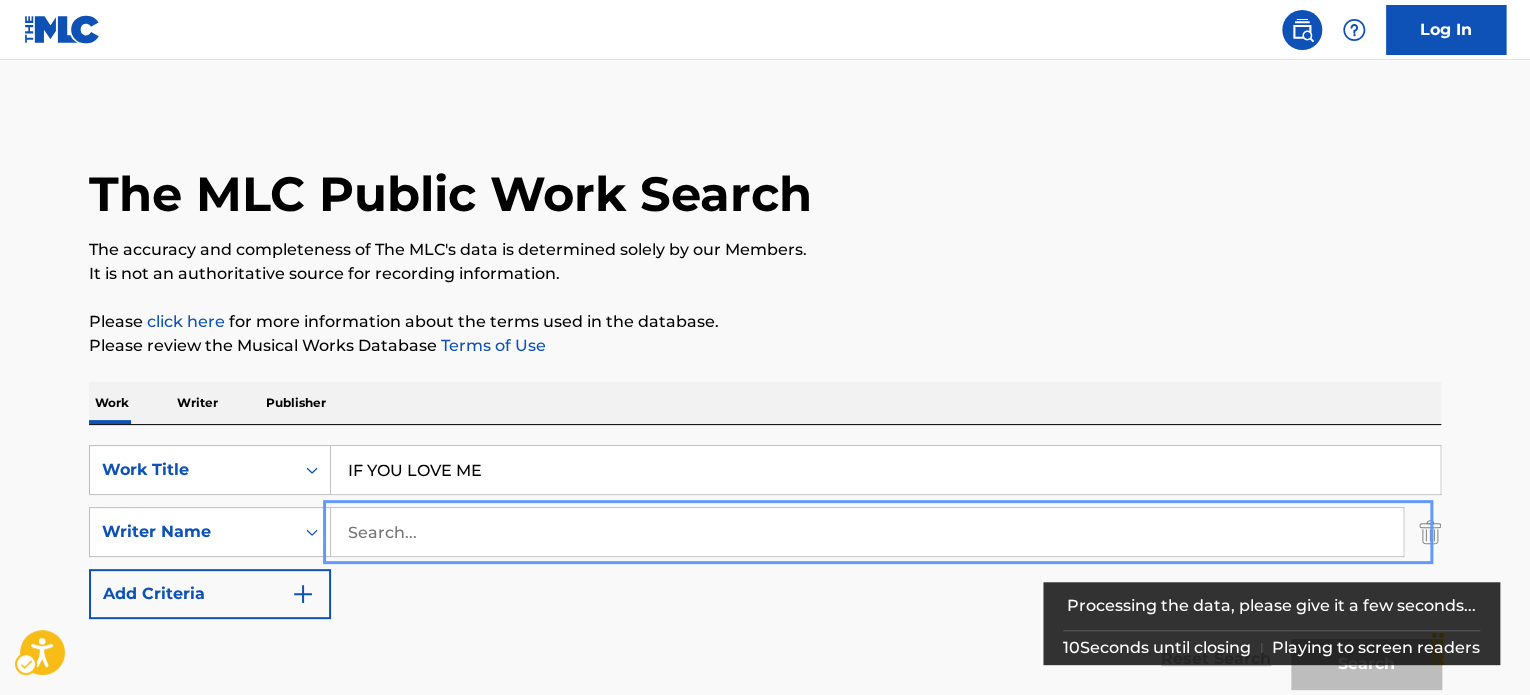 paste on "JONES" 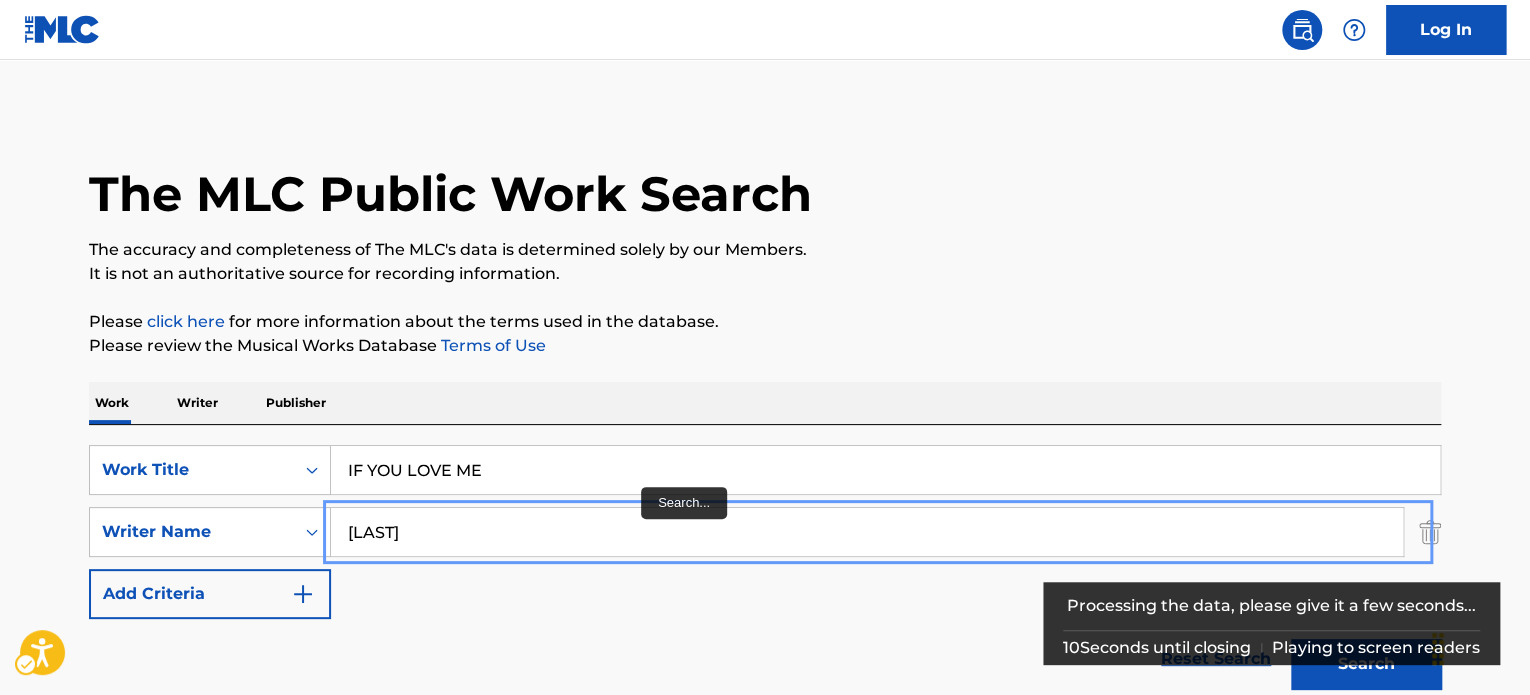 click on "SearchWithCriteria5561790c-d26f-4f7b-aa58-4240032a5e55 Work Title IF YOU LOVE ME SearchWithCriteriac04cb257-f29d-4f5a-b72b-b970085115a7 Writer Name JONES Add Criteria Reset Search  | Submit Search" at bounding box center [765, 562] 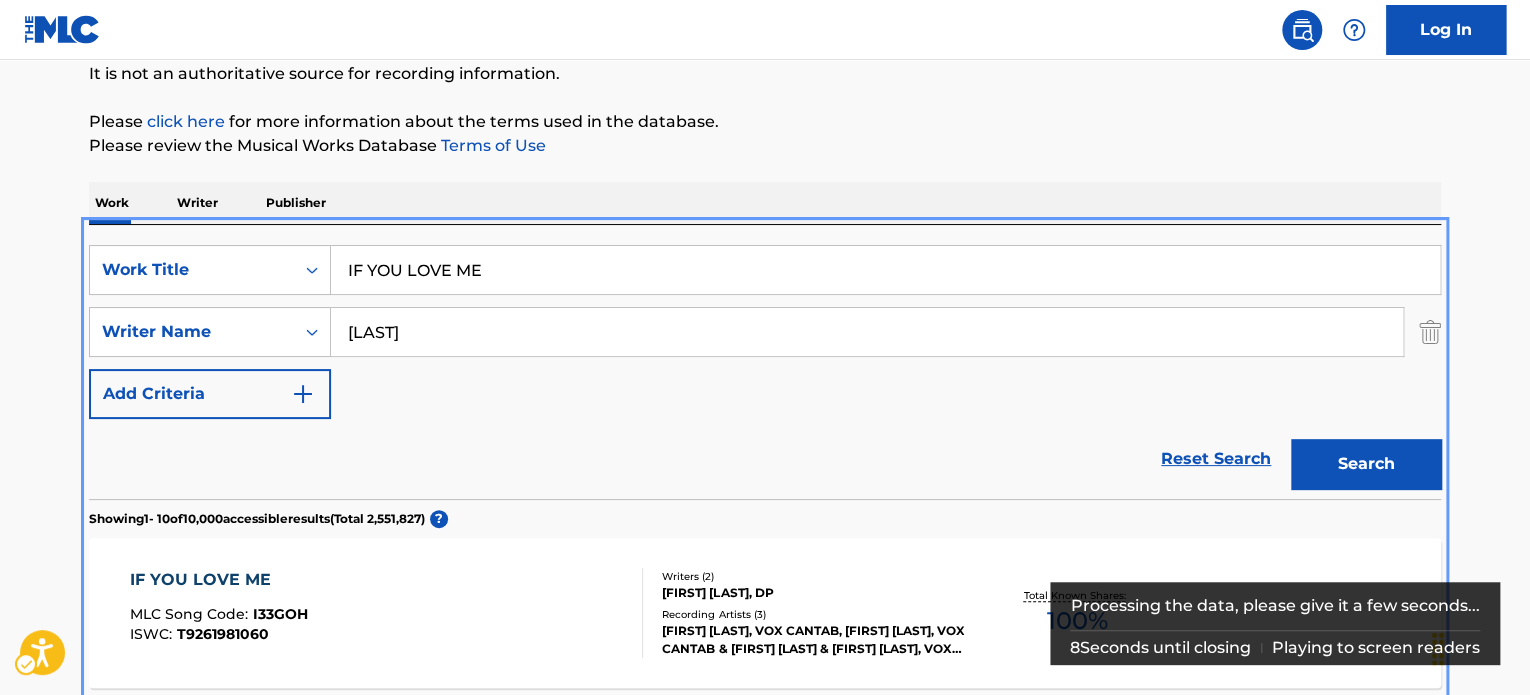 click on "SearchWithCriteria5561790c-d26f-4f7b-aa58-4240032a5e55 Work Title IF YOU LOVE ME SearchWithCriteriac04cb257-f29d-4f5a-b72b-b970085115a7 Writer Name JONES Add Criteria Reset Search  | Submit Search Showing  1  -   10  of  10,000  accessible  results  (Total   2,551,827 ) ? IF YOU LOVE ME MLC Song Code : I33GOH ISWC : T9261981060 Writers ( 2 ) LEENDERT MOREE, DP Recording Artists ( 3 ) JONATHAN WILLCOCKS,VOX CANTAB,JANE WATTS, VOX CANTAB & JANE WATTS & JONATHAN WILLCOCKS, VOX CANTAB, JANE WATTS, JONATHAN WILLCOCKS Total Known Shares: 100 % IF YOU LOVE ME MLC Song Code : I317WQ ISWC : Writers ( 1 ) JOHNSON EUSTACHE Recording Artists ( 9 ) JOHNSON TEAM, JOHNSON TEAM, JOHNSON TEAM, JOHNSON TEAM|LOUNA EUSTACHE, JOHNSON TEAM Total Known Shares: 100 % IF YOU LOVE ME MLC Song Code : I25R1S ISWC : Writers ( 1 ) MICHAEL RUDD Recording Artists ( 4 ) MICHAEL RUDD, MICHAEL RUDD, MICHAEL RUDD, MICHAEL RUDD Total Known Shares: 100 % IF YOU LOVE ME MLC Song Code : I37FFR ISWC : T3239909974 Writers ( 1 ) DAN MICHAEL DULIN 8 )" at bounding box center (765, 1214) 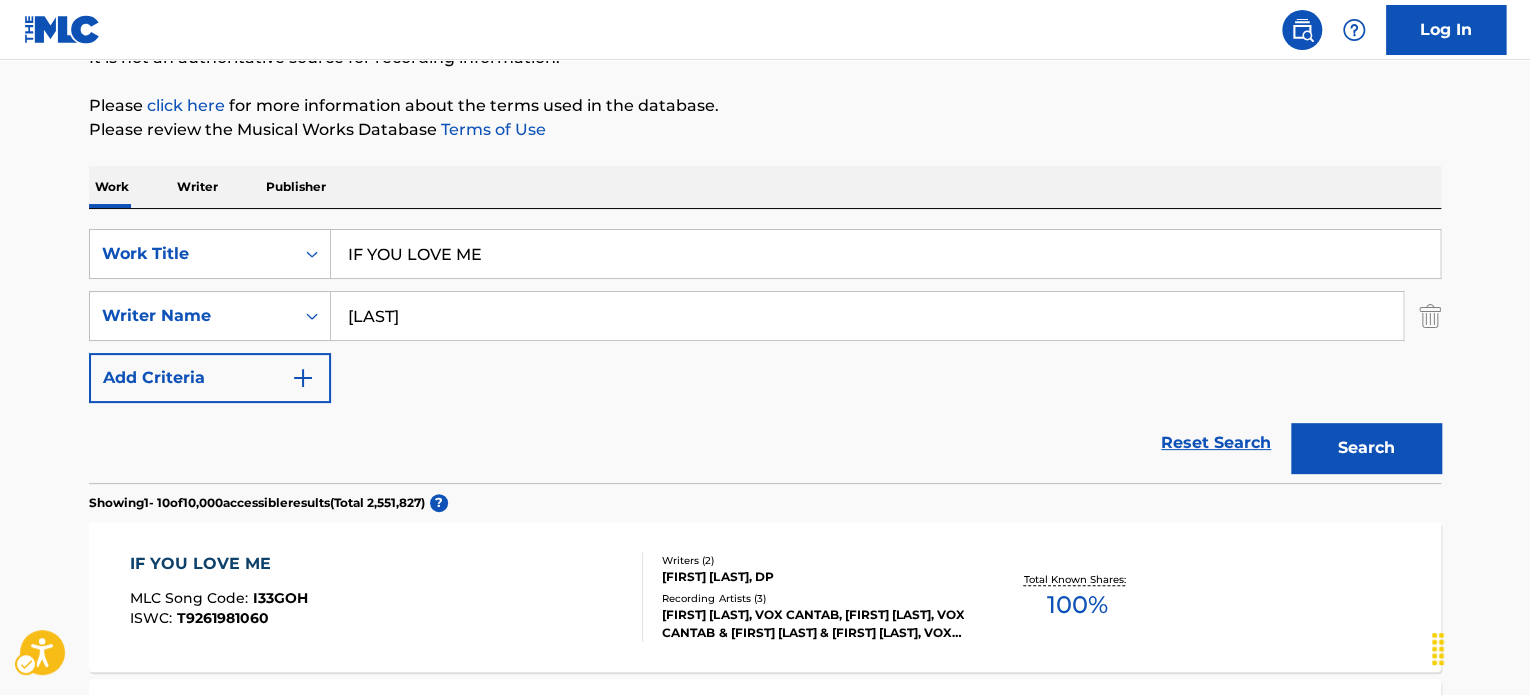 scroll, scrollTop: 124, scrollLeft: 0, axis: vertical 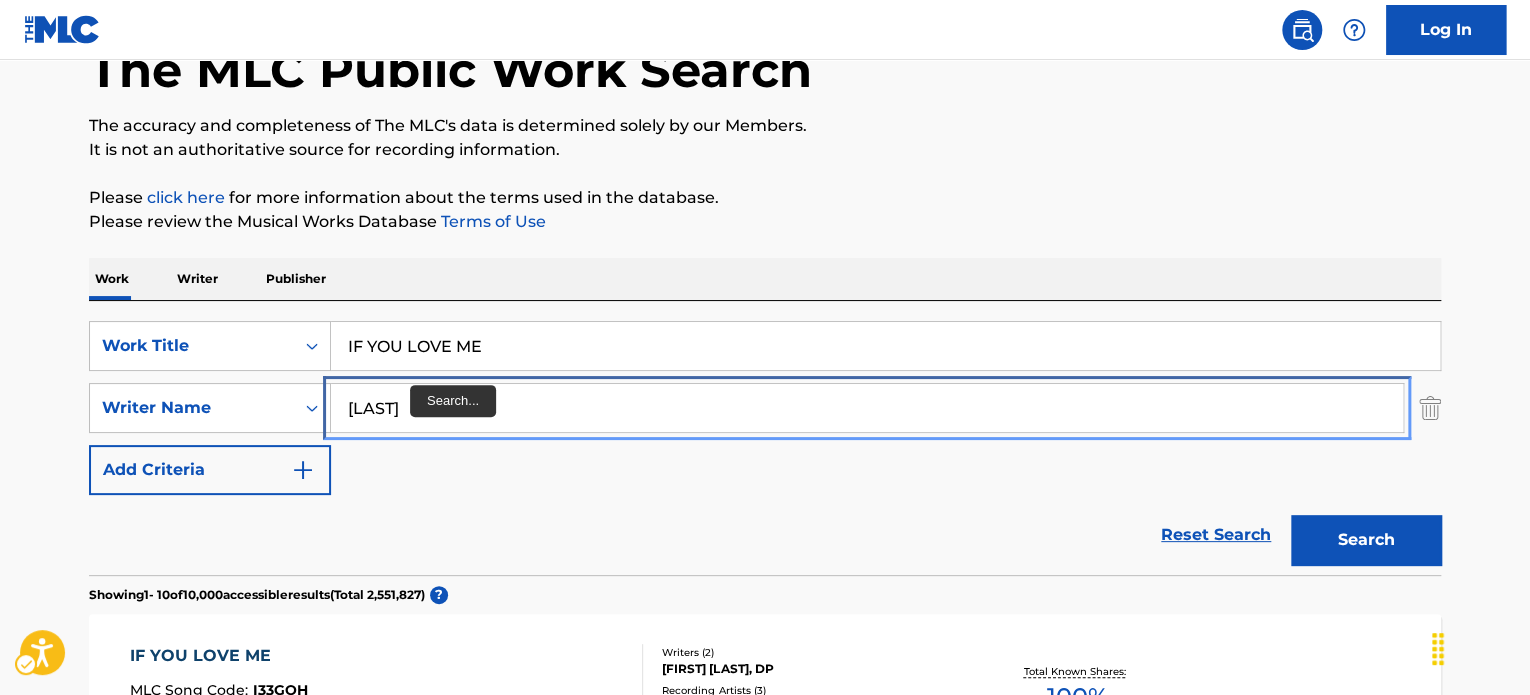 click on "JONES" at bounding box center (867, 408) 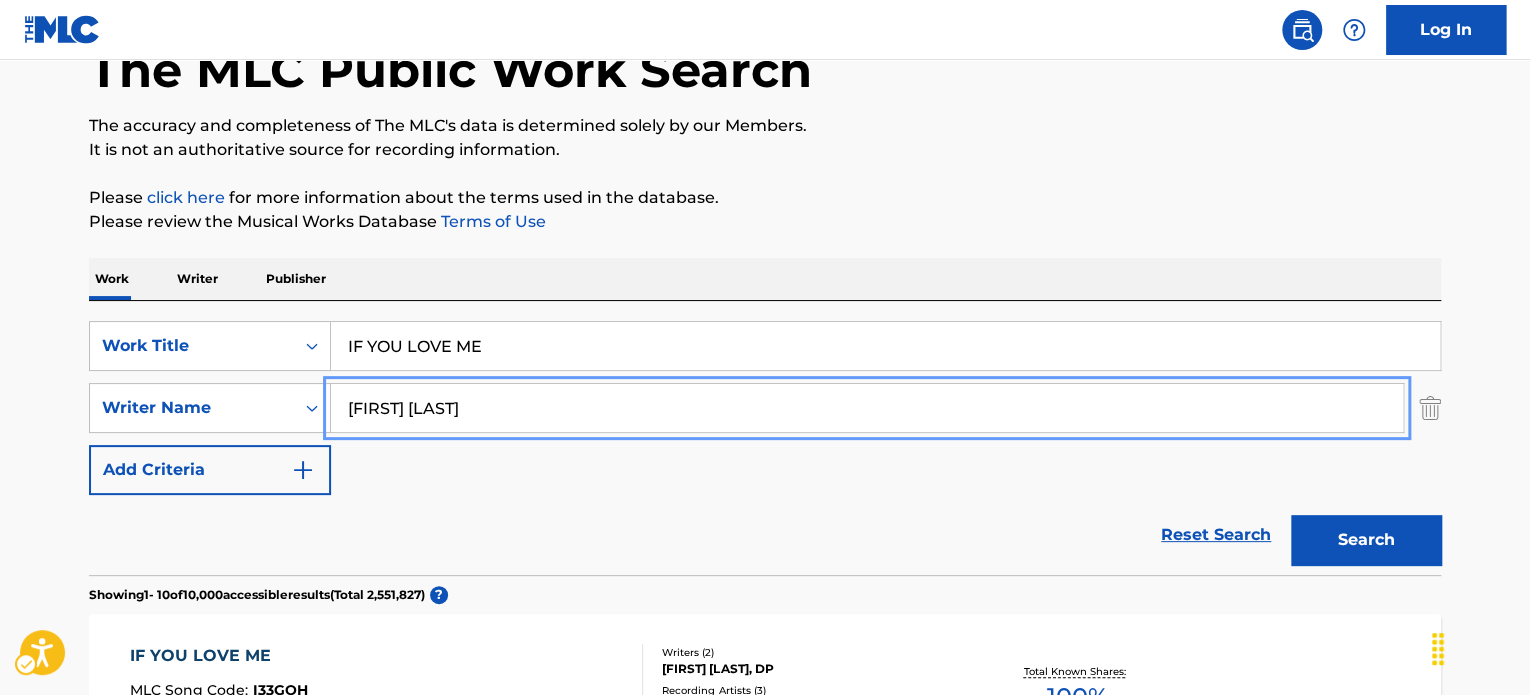 type on "PAUL JONES" 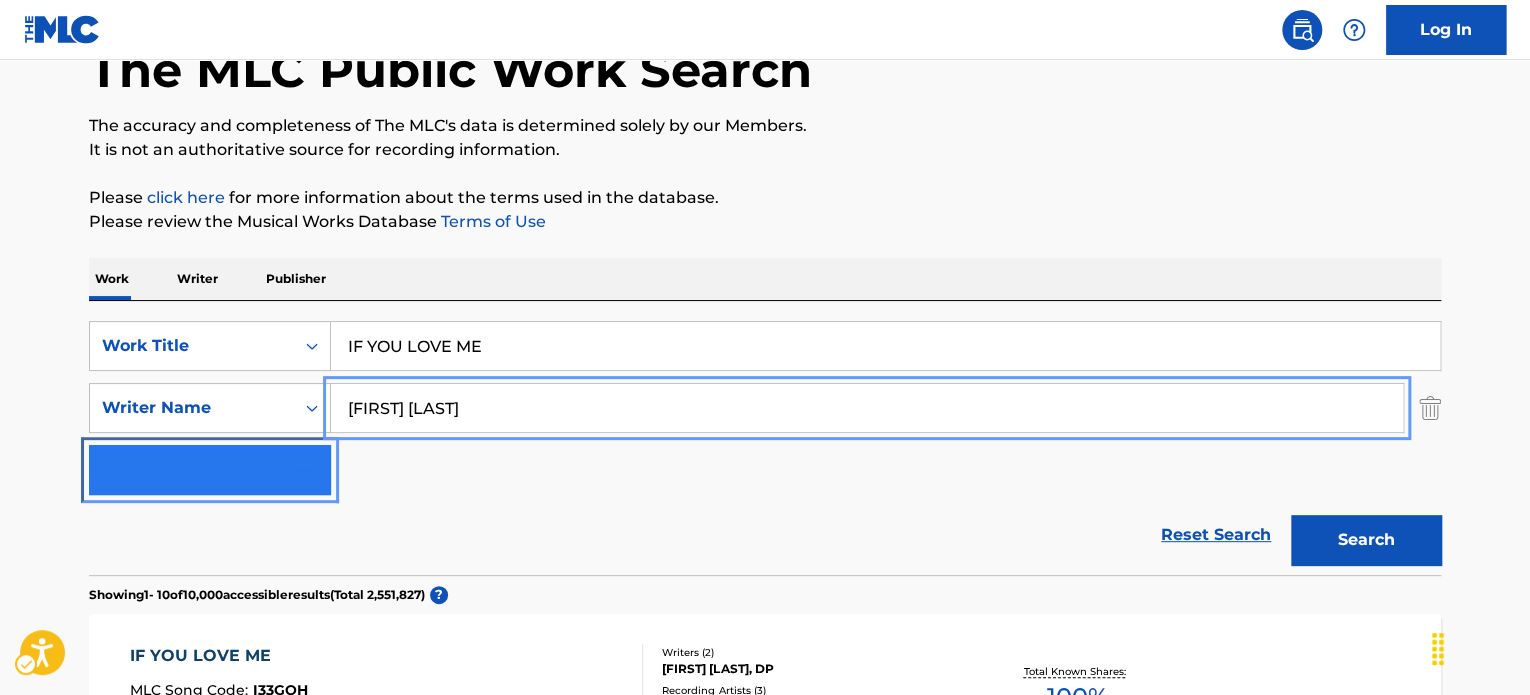 type 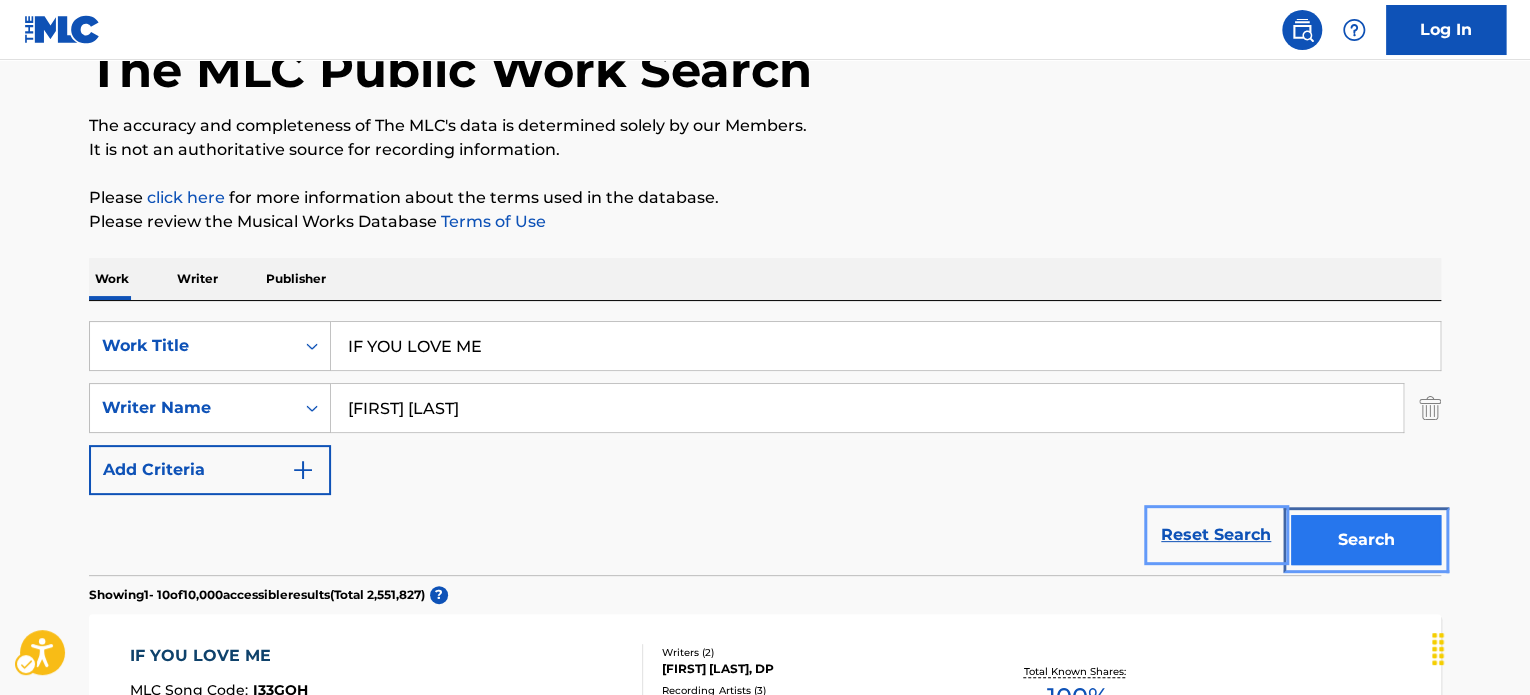 type 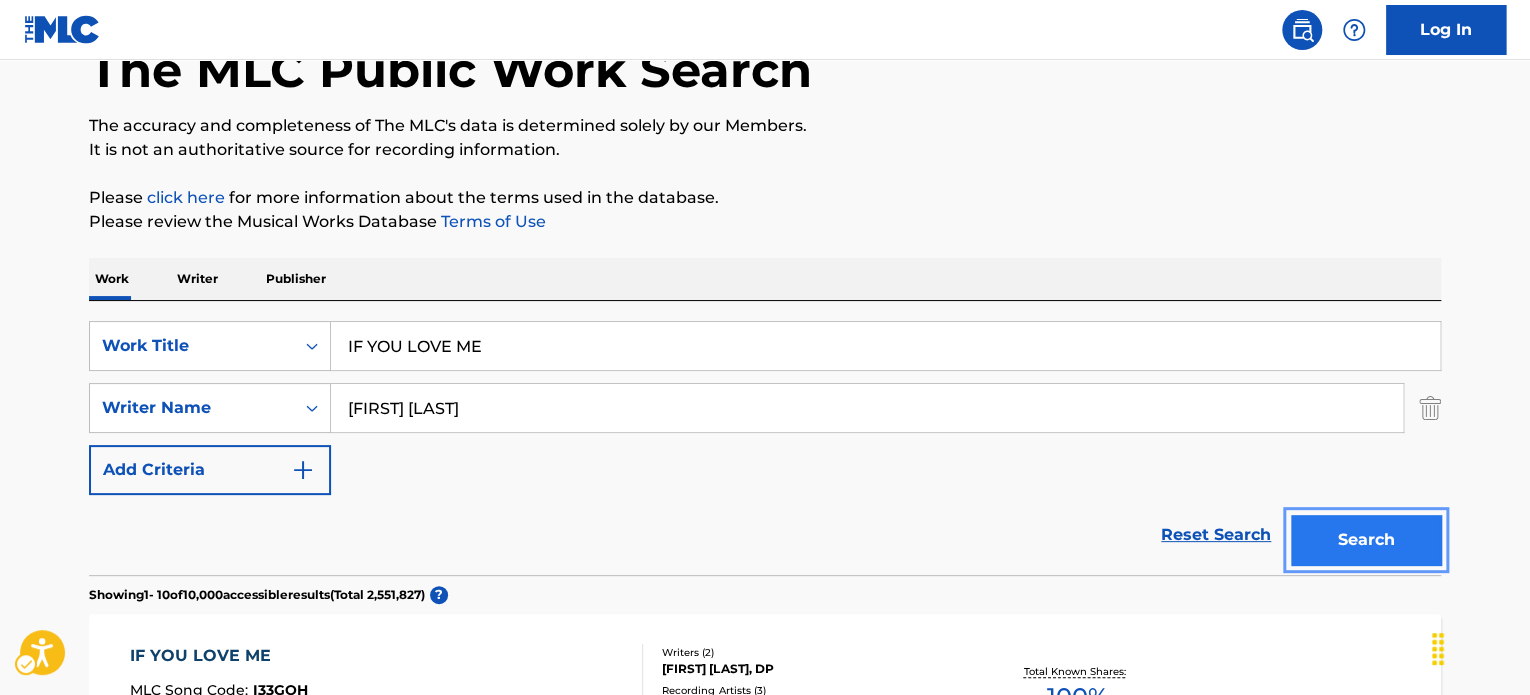 click on "Search" at bounding box center [1366, 540] 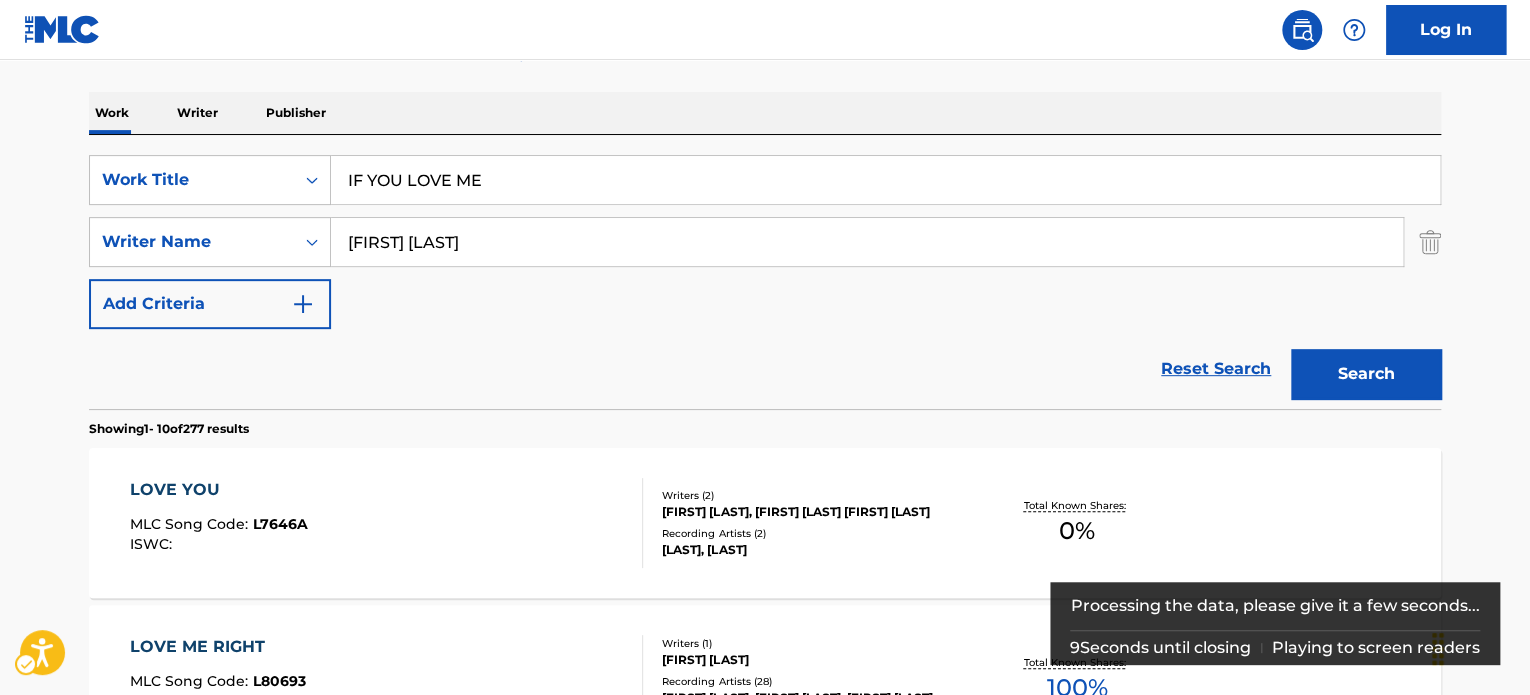 scroll, scrollTop: 324, scrollLeft: 0, axis: vertical 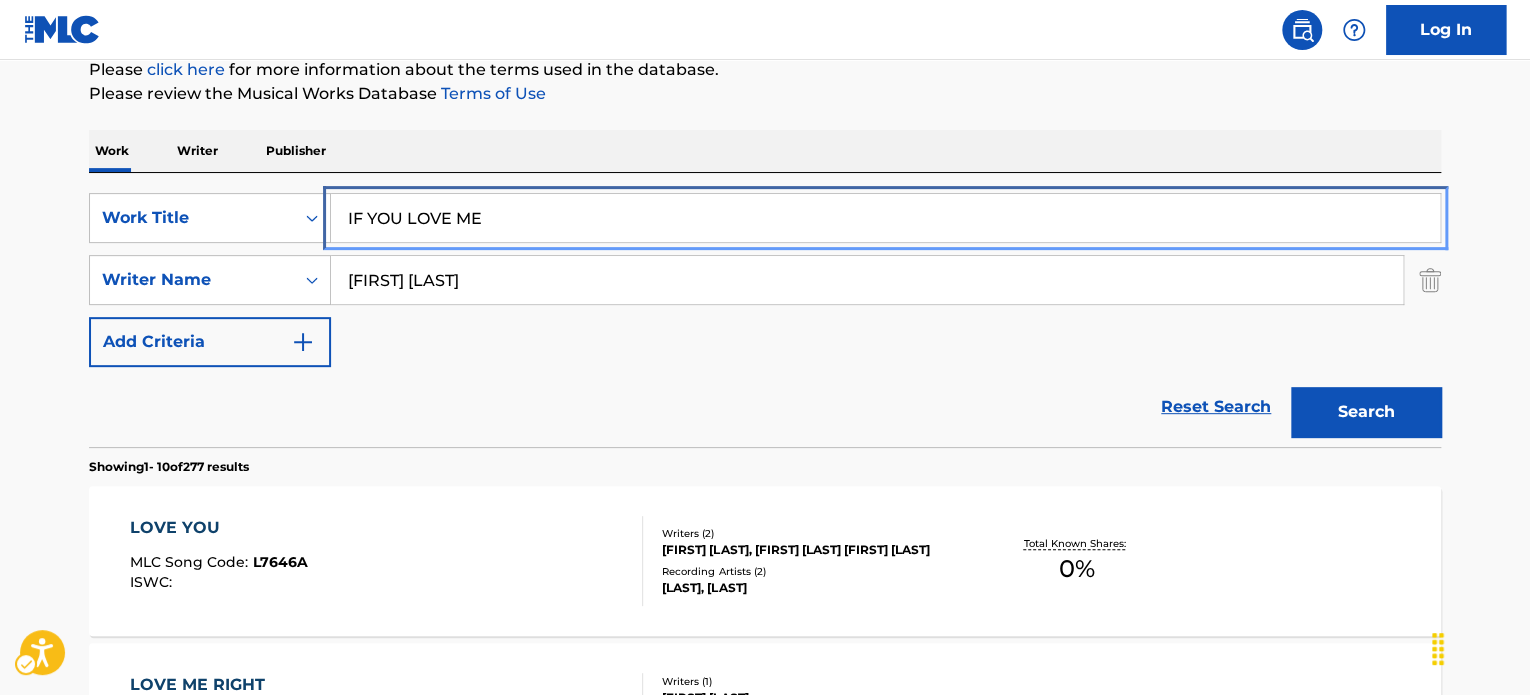 click on "IF YOU LOVE ME" at bounding box center (885, 218) 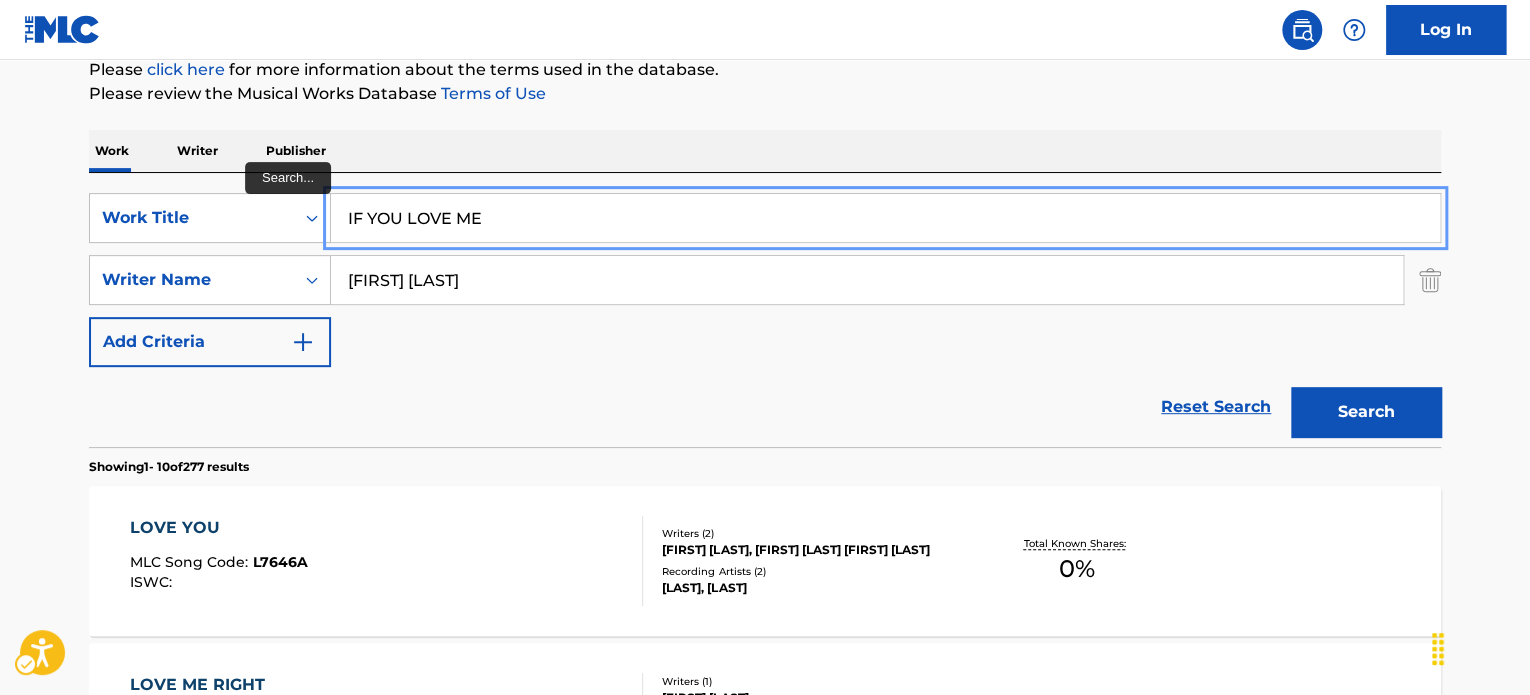 paste on "T HURTS ME TOO" 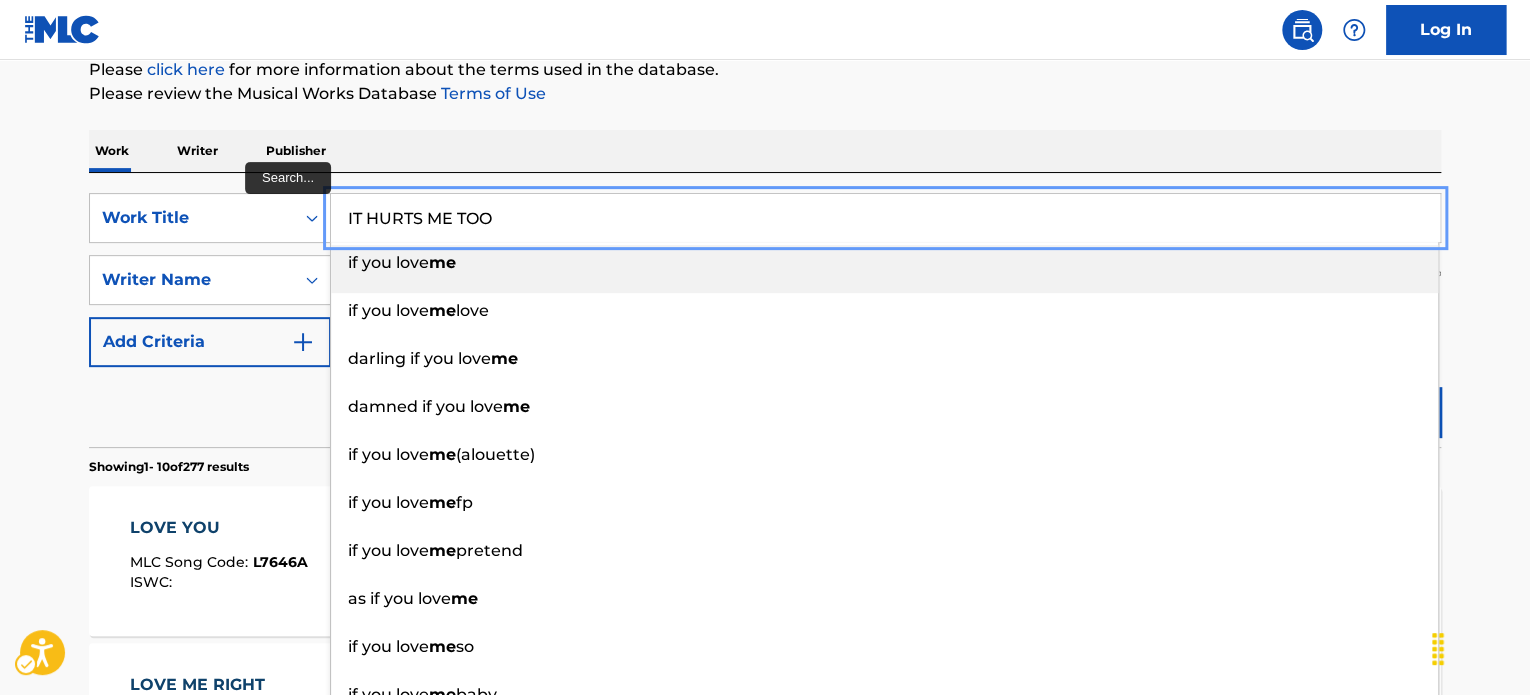 type on "IT HURTS ME TOO" 